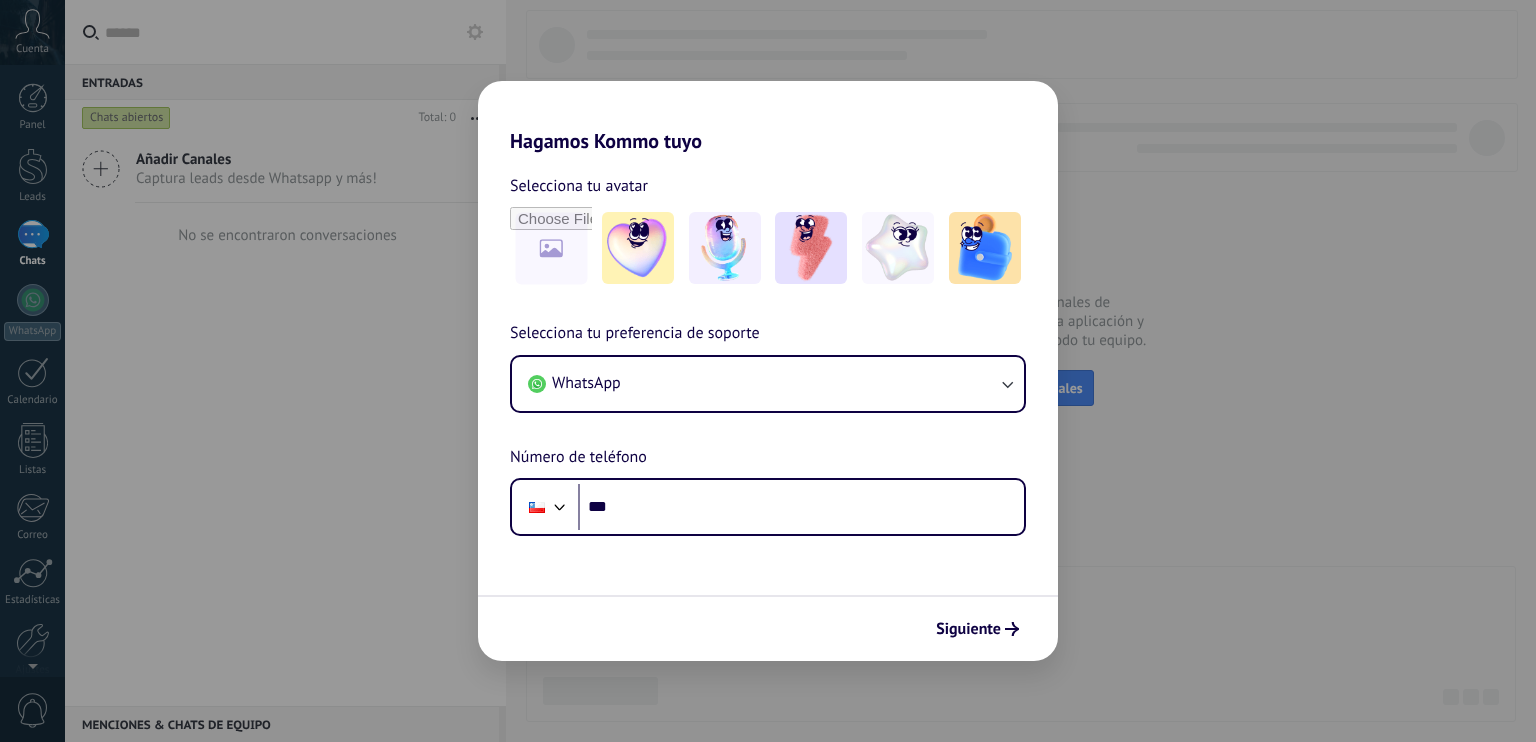 scroll, scrollTop: 0, scrollLeft: 0, axis: both 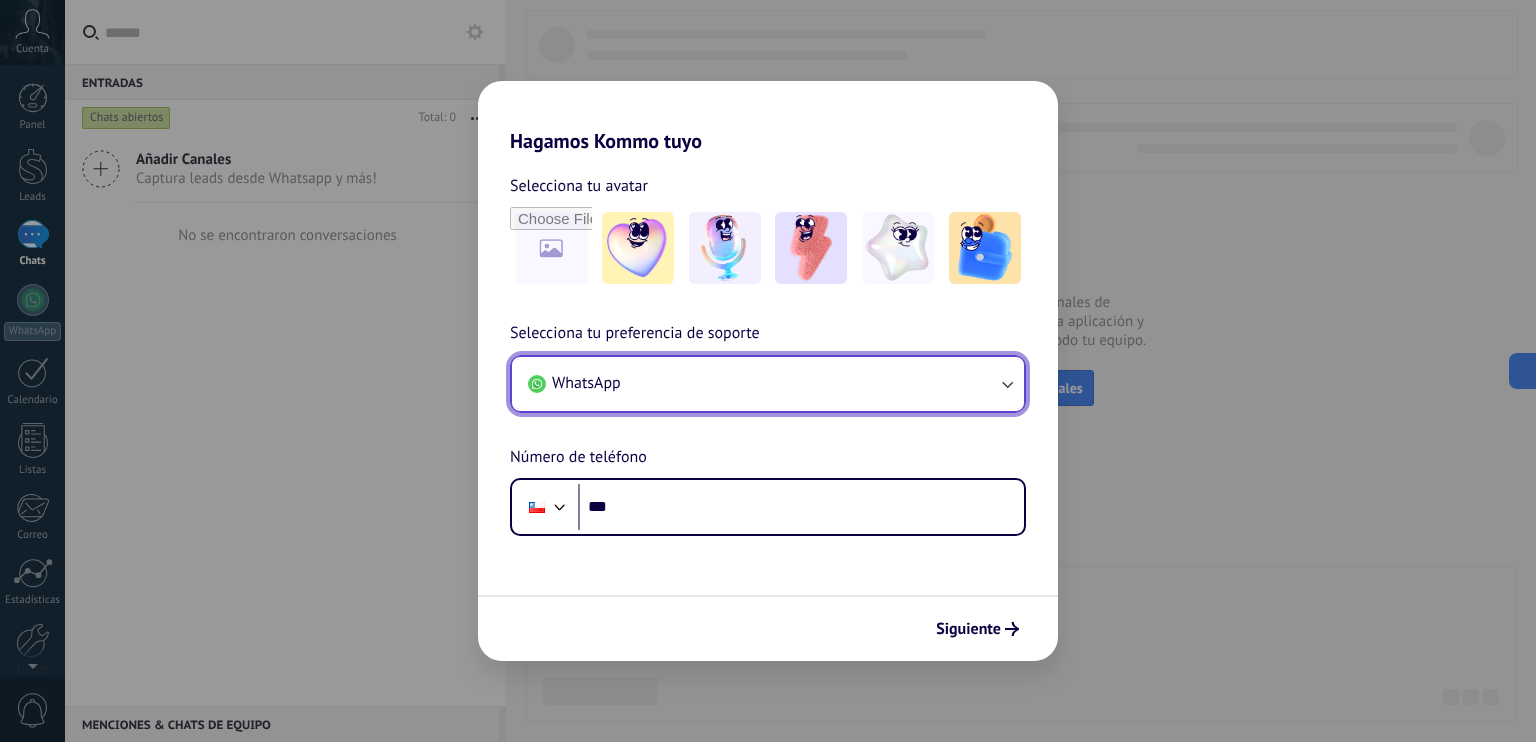 click 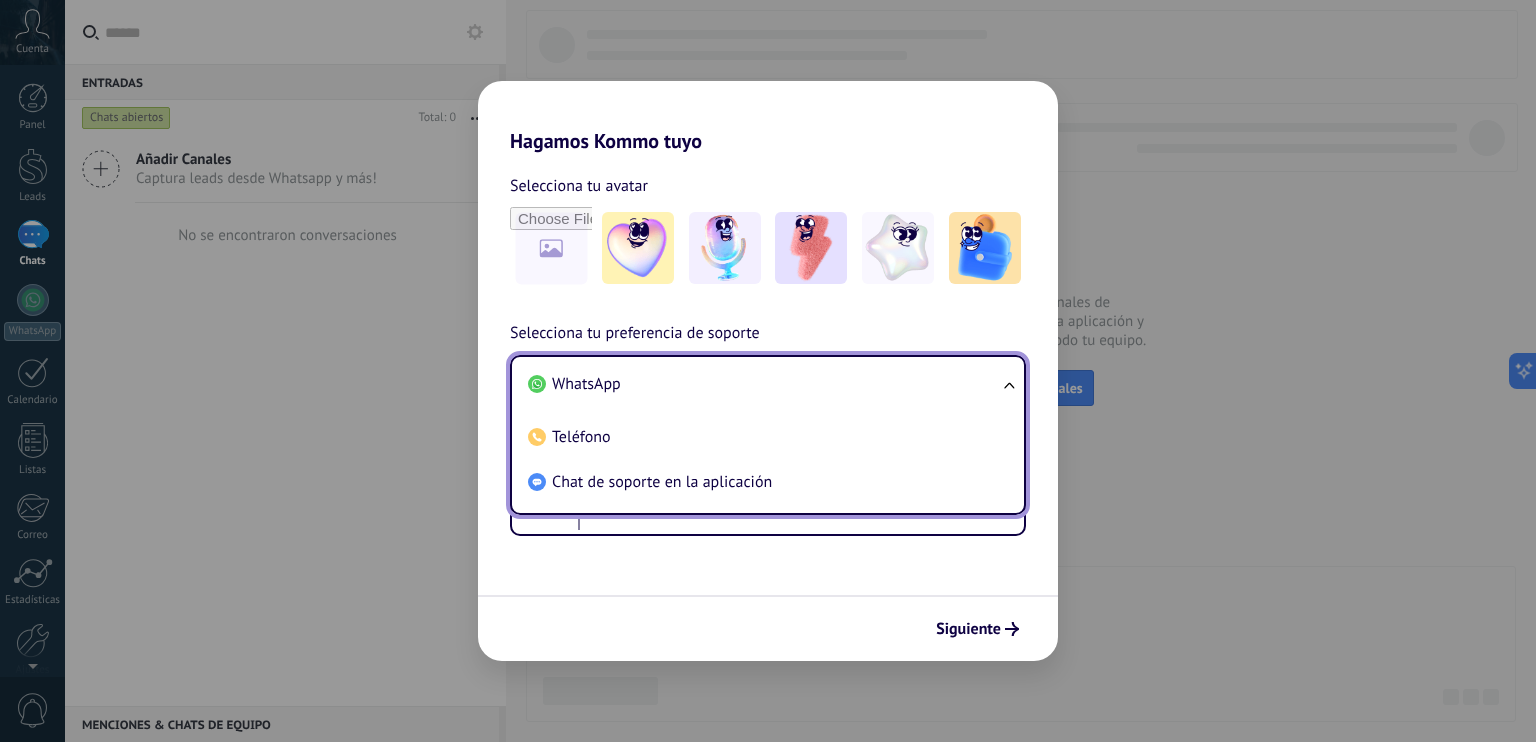 click on "WhatsApp" at bounding box center [586, 384] 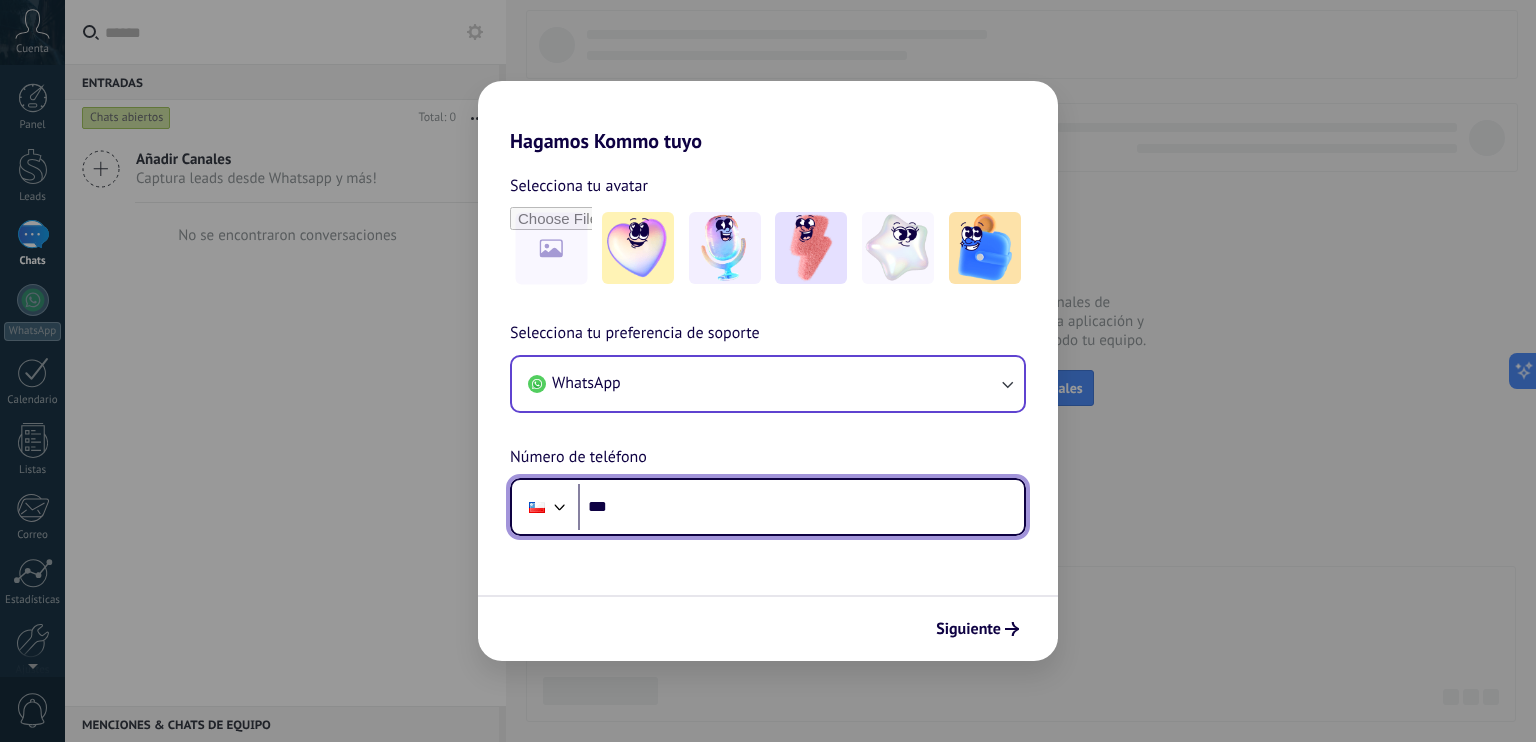 click on "***" at bounding box center (801, 507) 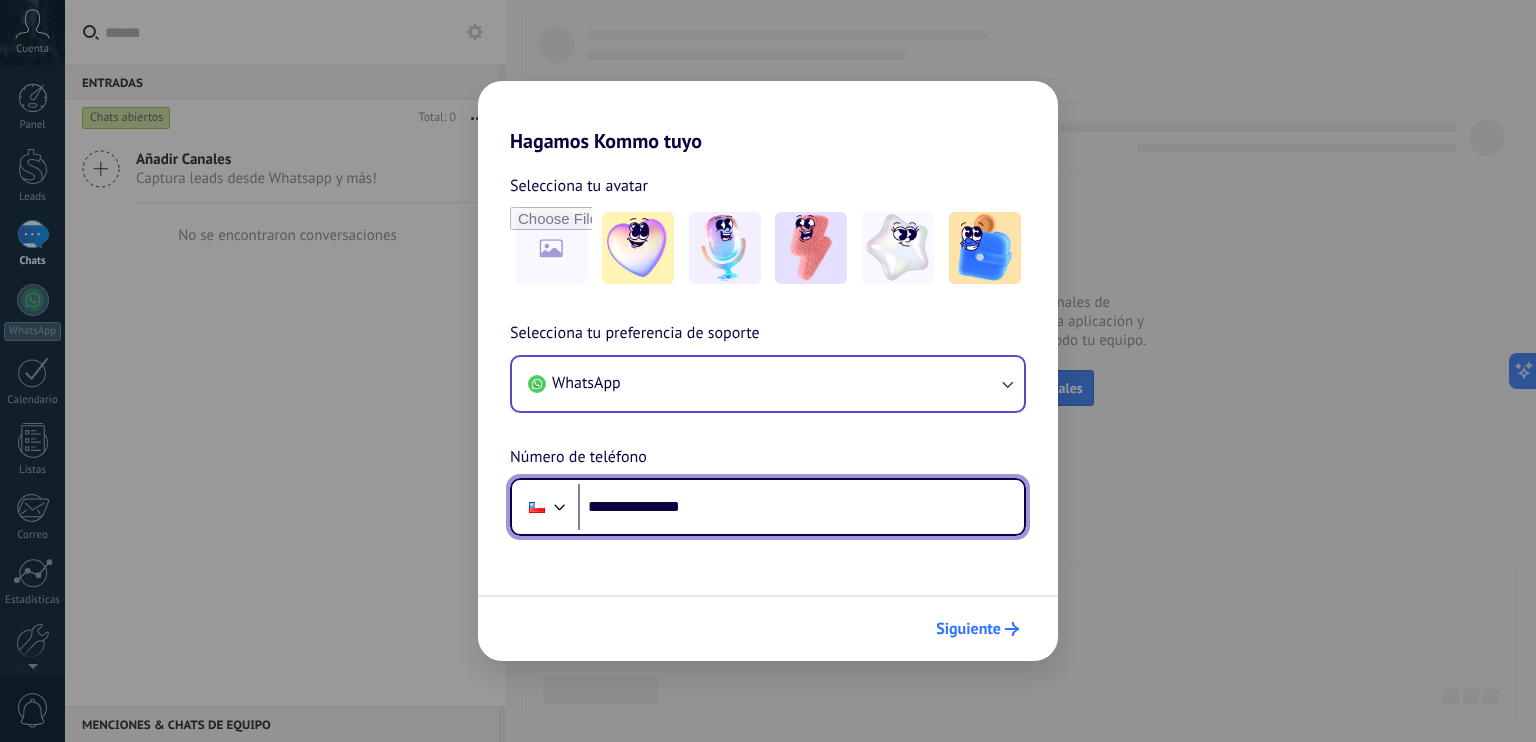 type on "**********" 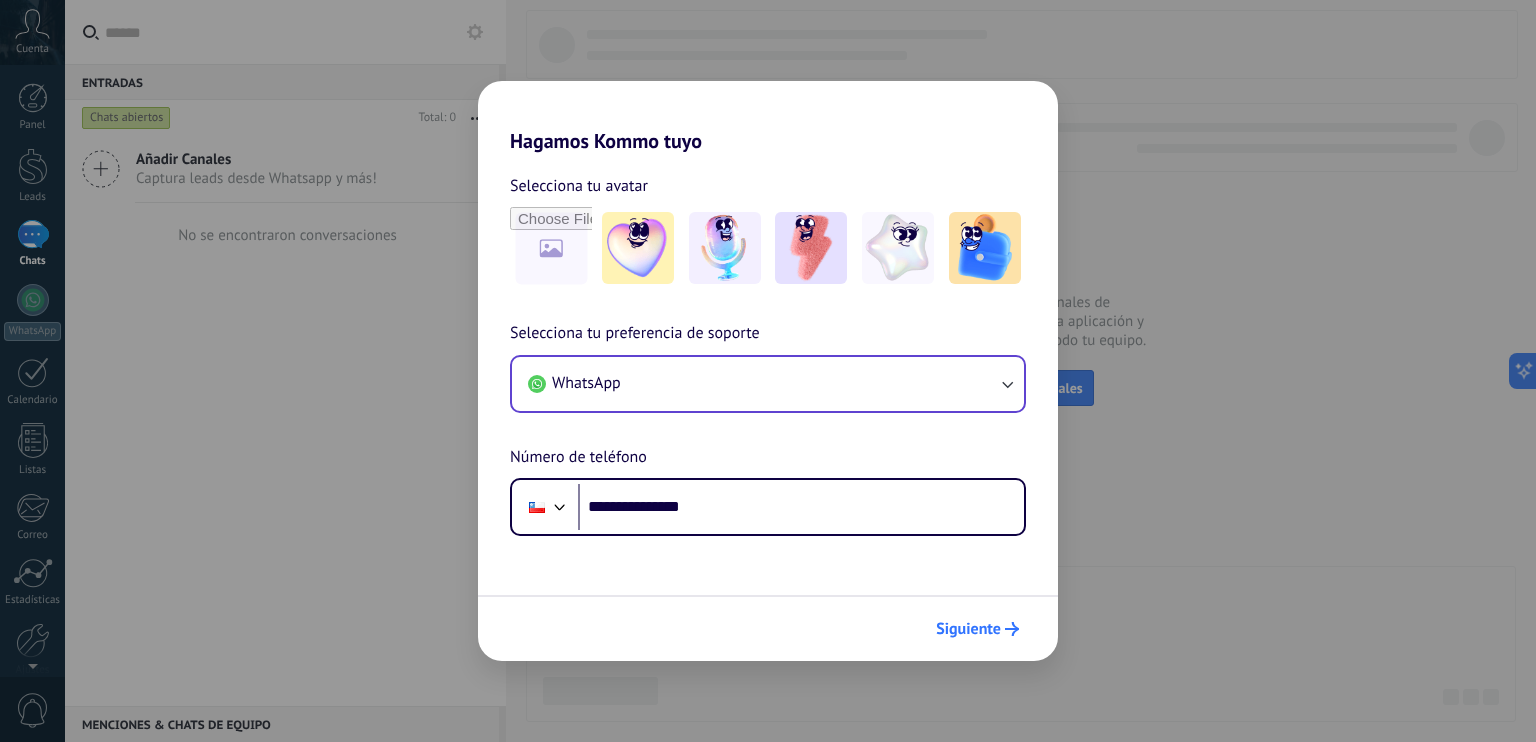 click on "Siguiente" at bounding box center [968, 629] 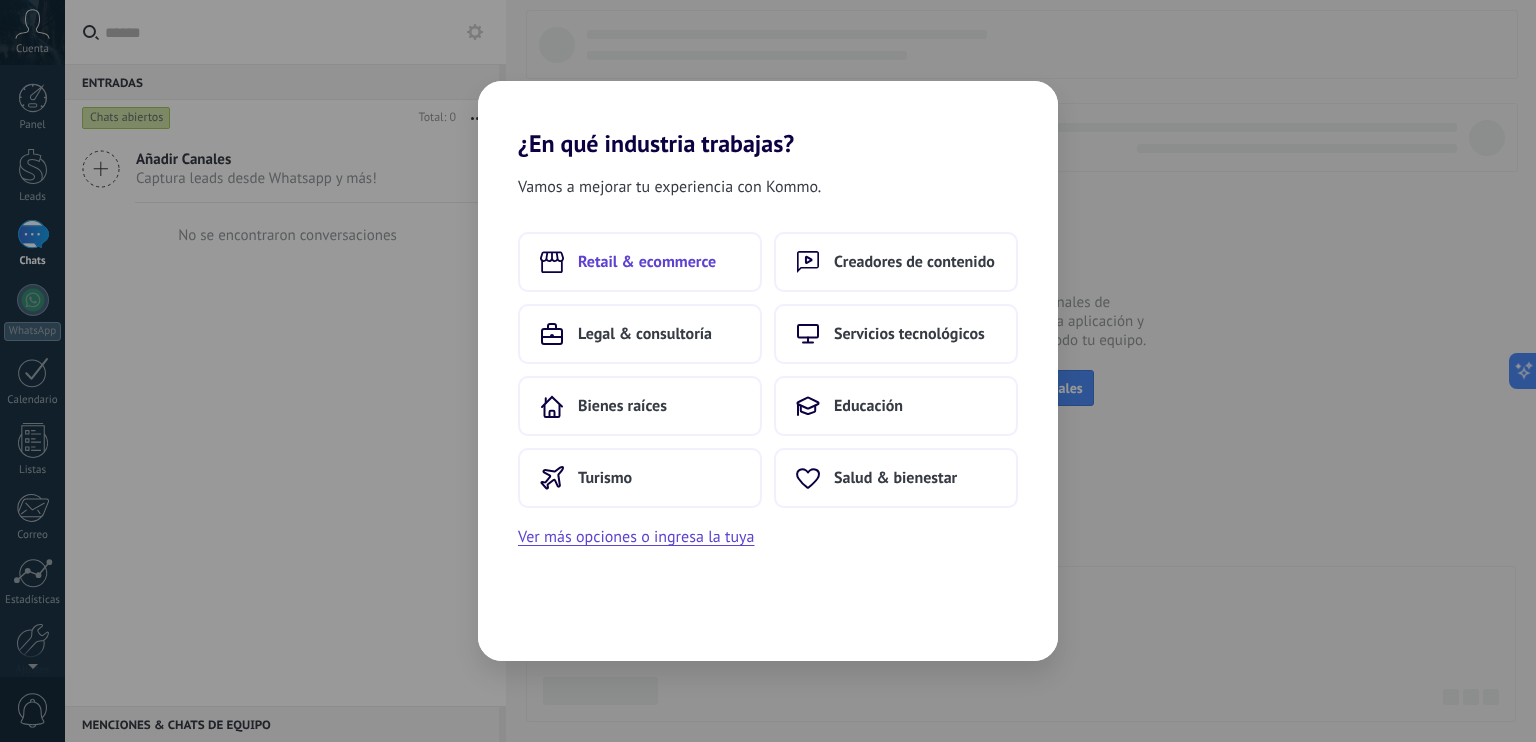 click on "Retail & ecommerce" at bounding box center (640, 262) 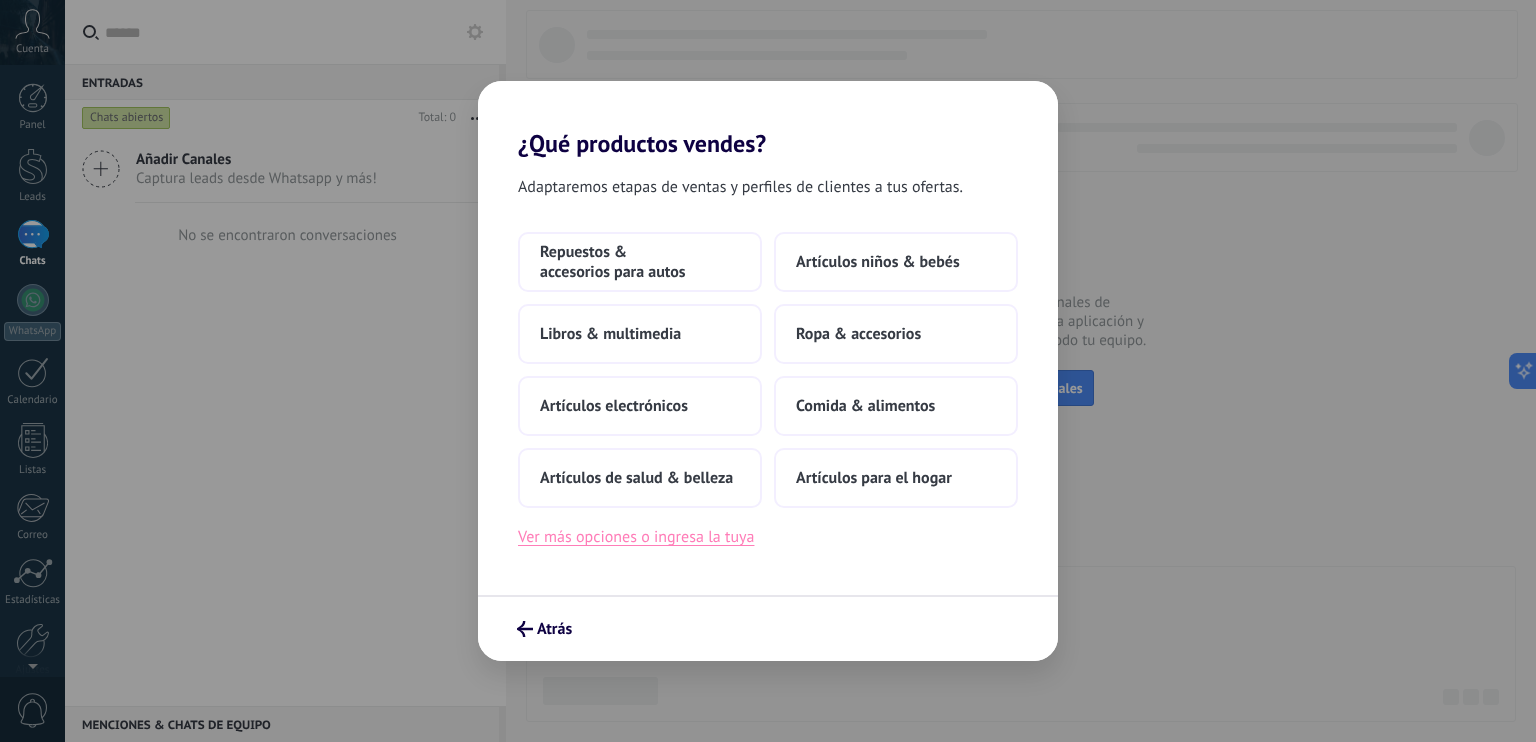 click on "Ver más opciones o ingresa la tuya" at bounding box center [636, 537] 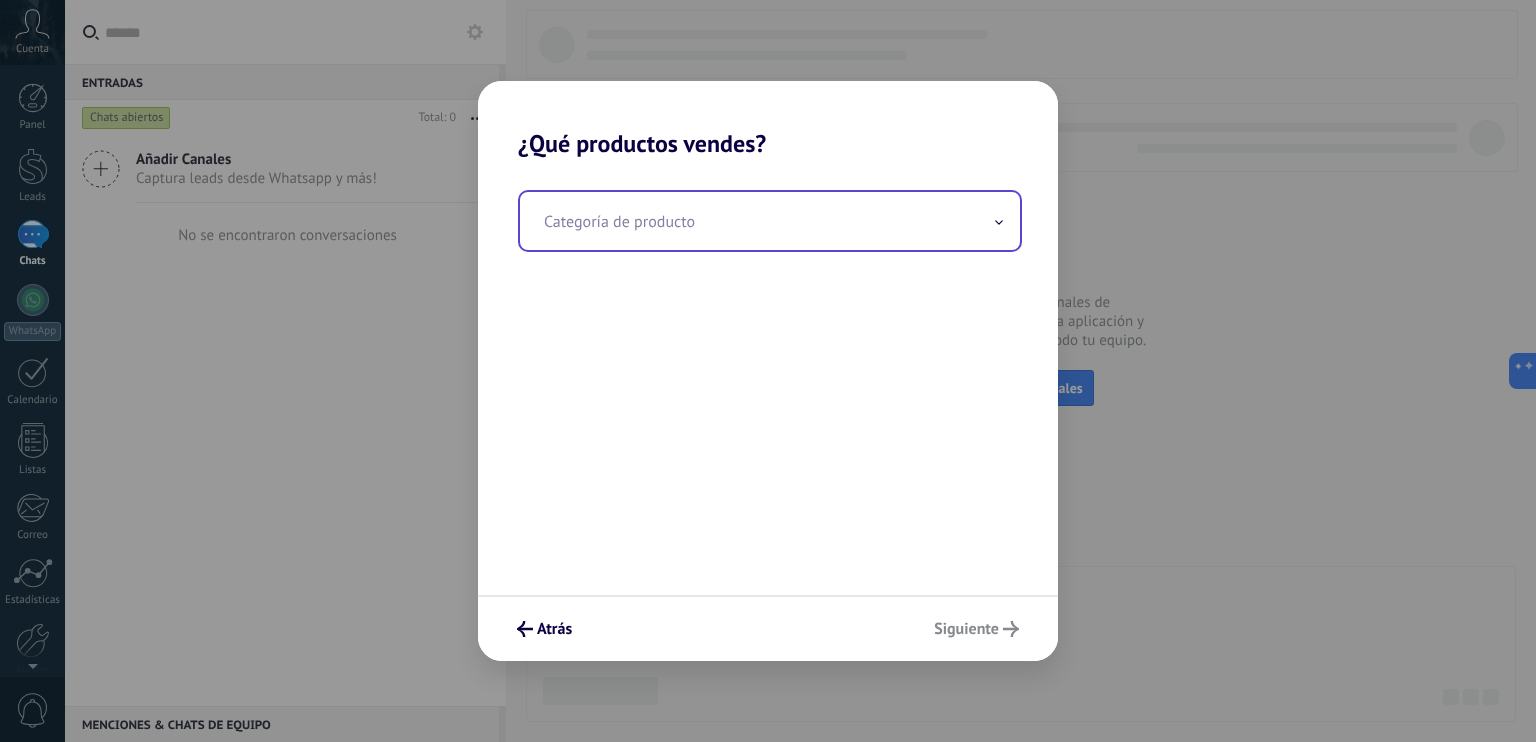 click at bounding box center [770, 221] 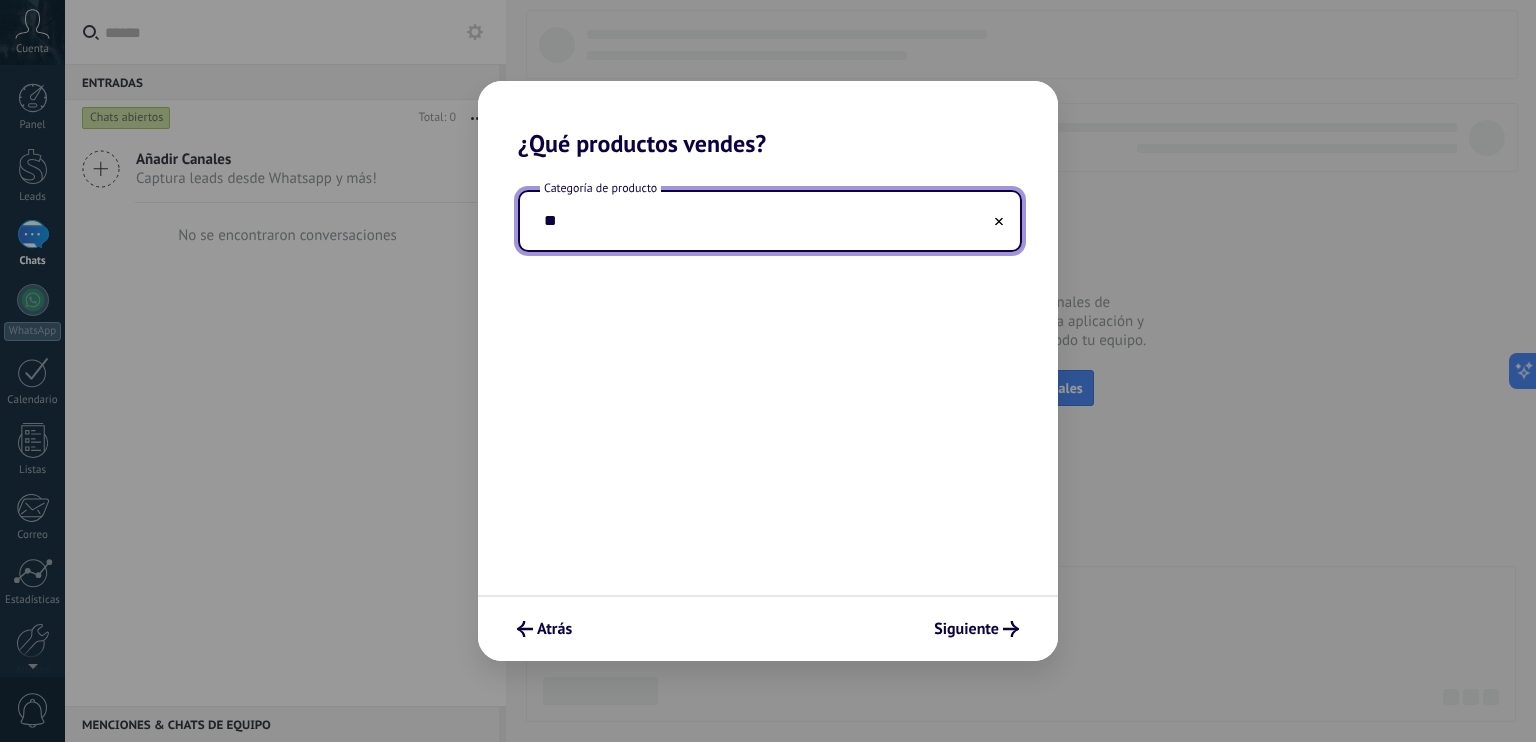type on "*" 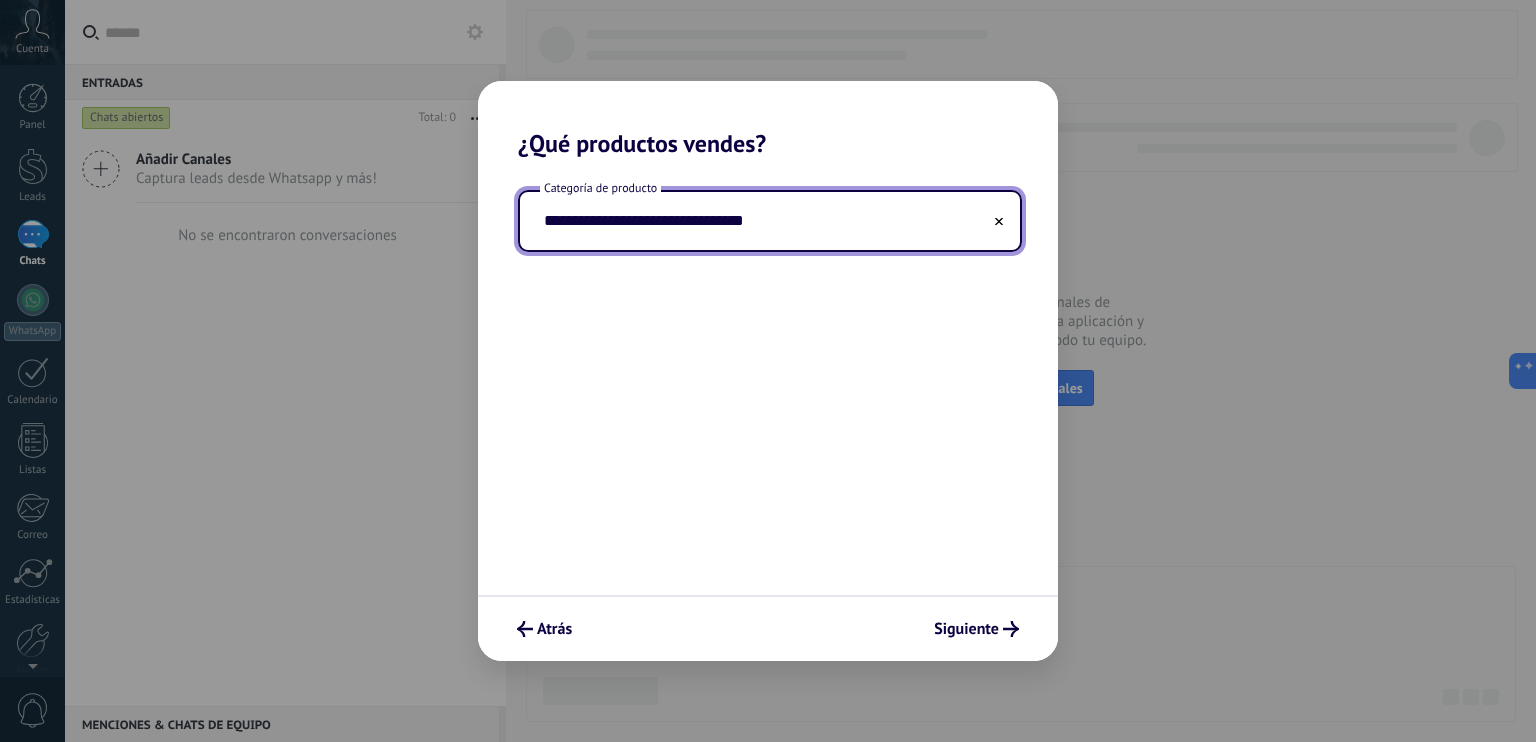 drag, startPoint x: 711, startPoint y: 216, endPoint x: 710, endPoint y: 227, distance: 11.045361 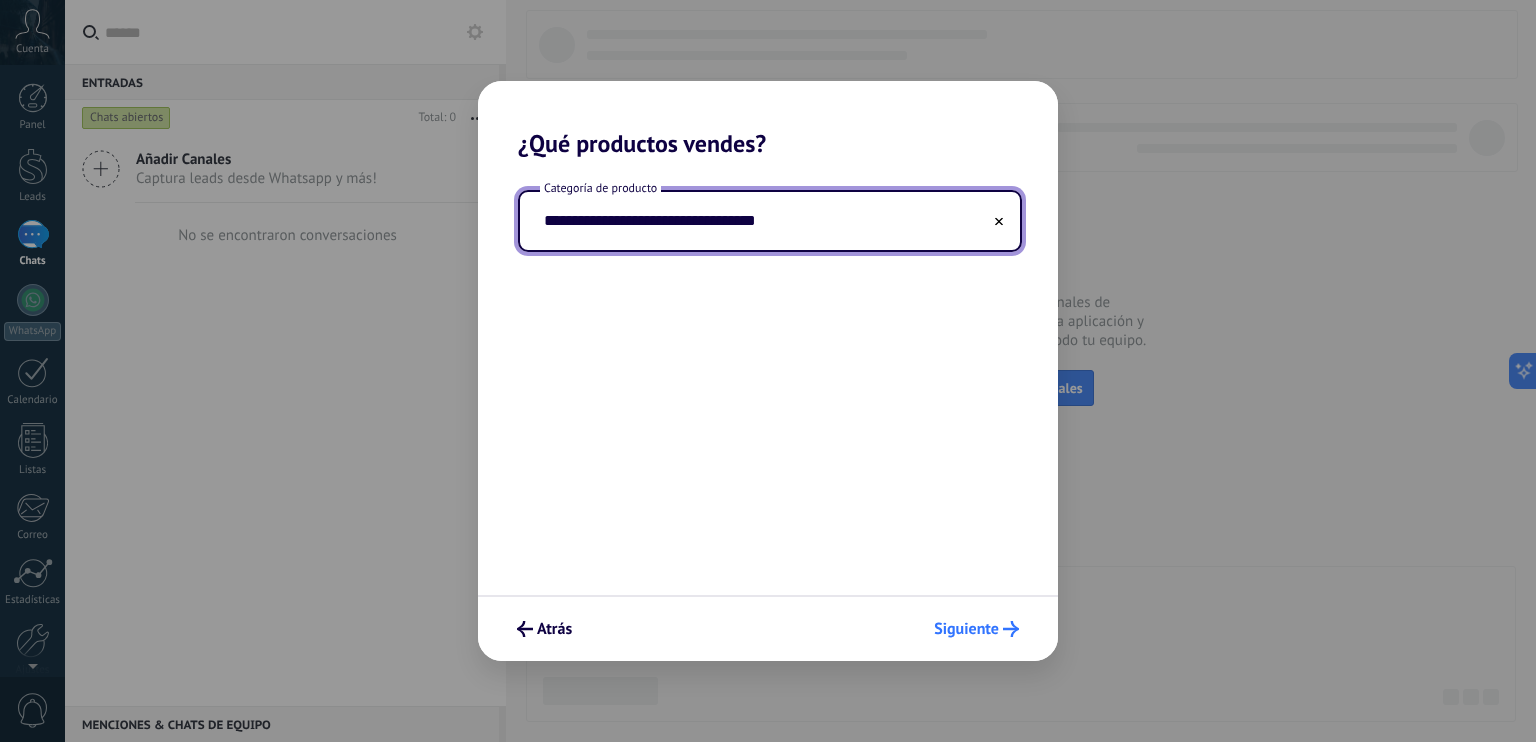 type on "**********" 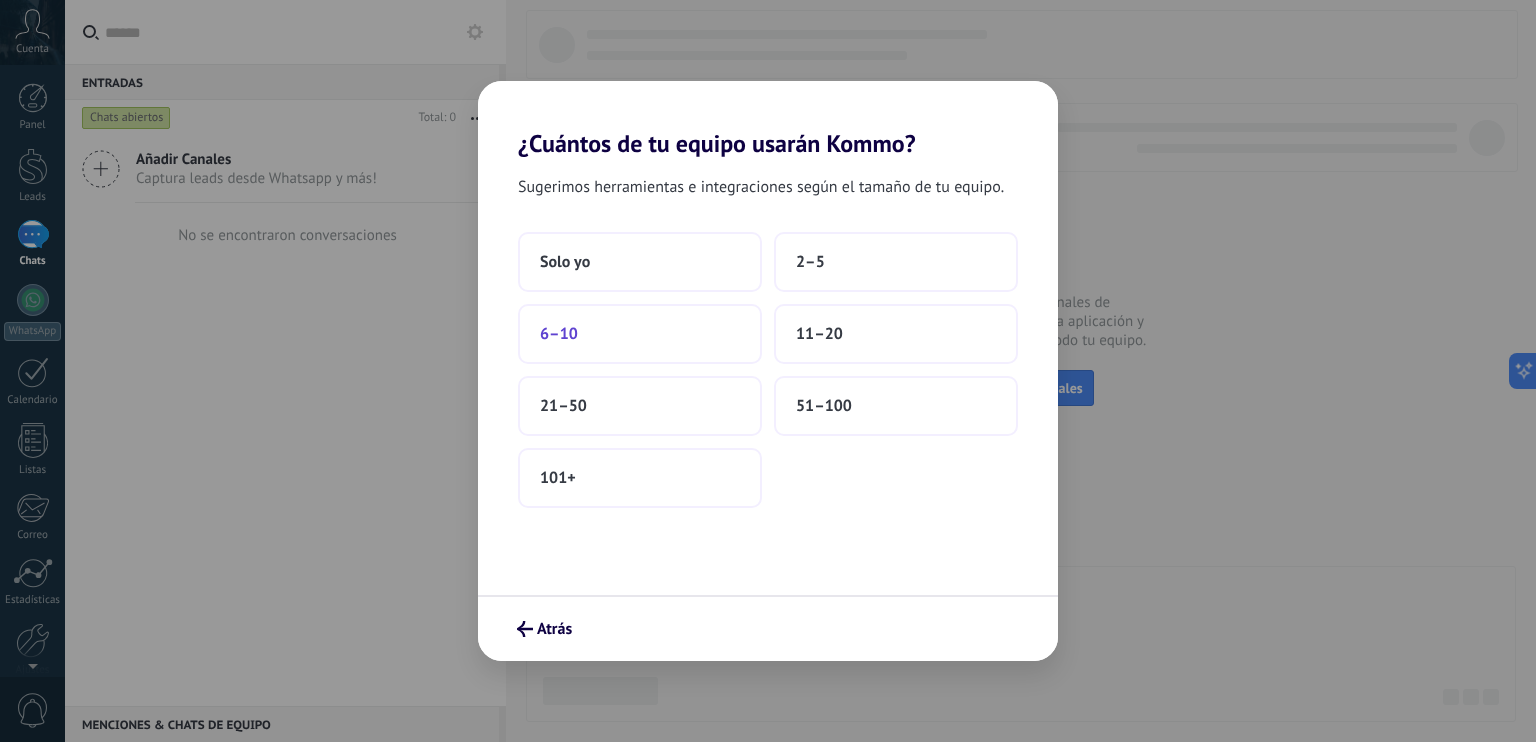 click on "6–10" at bounding box center (559, 334) 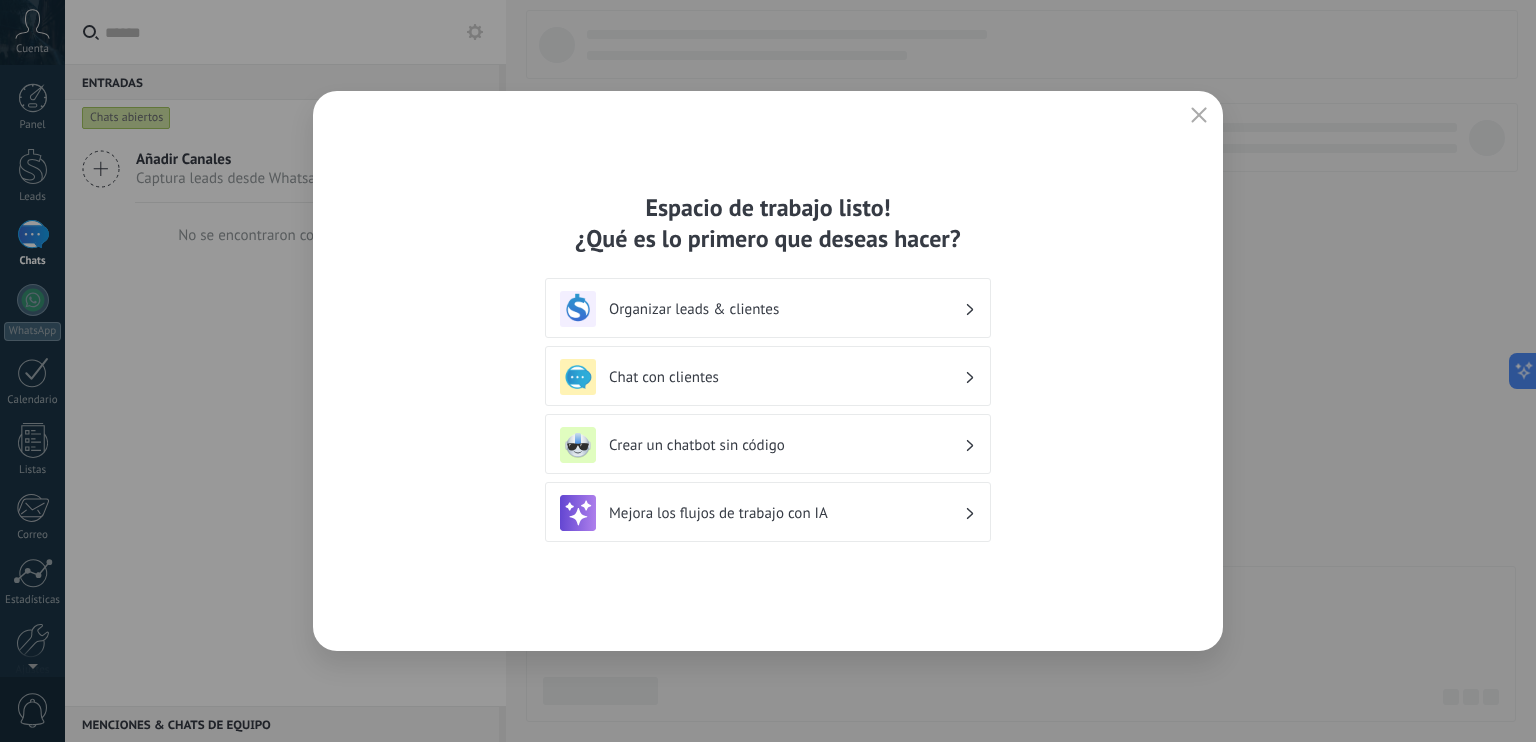 click on "Chat con clientes" at bounding box center (786, 377) 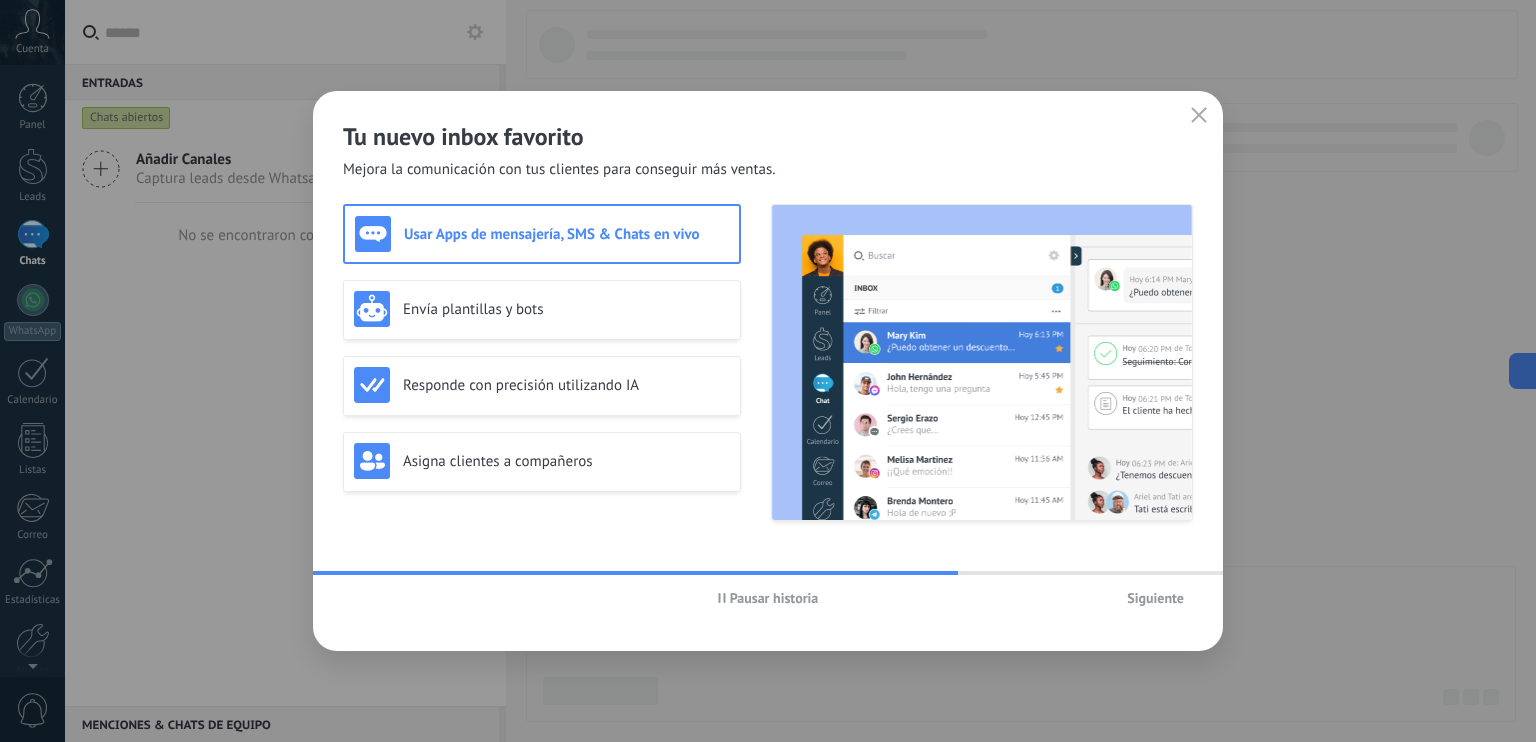 click on "Usar Apps de mensajería, SMS & Chats en vivo" at bounding box center (566, 234) 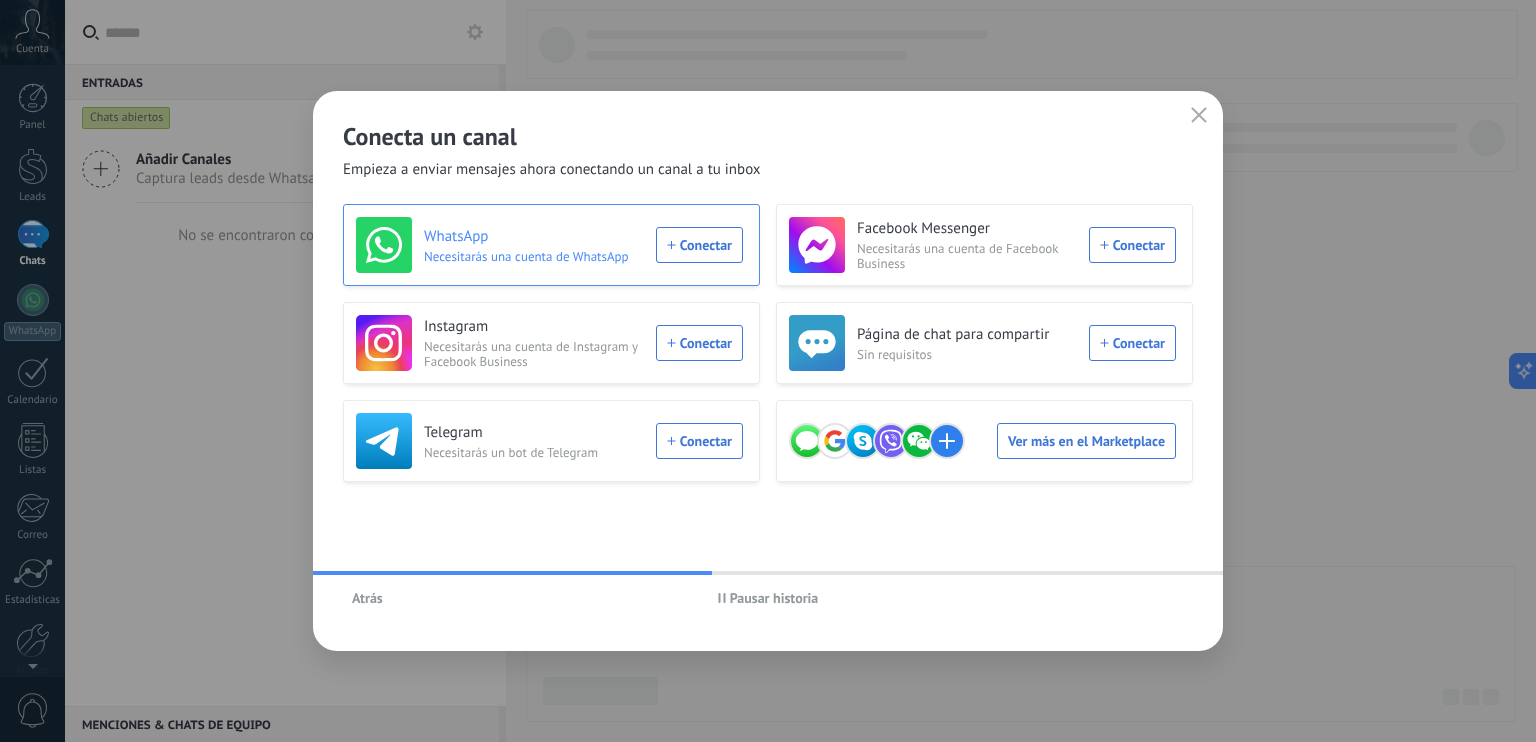 click on "WhatsApp" at bounding box center (534, 237) 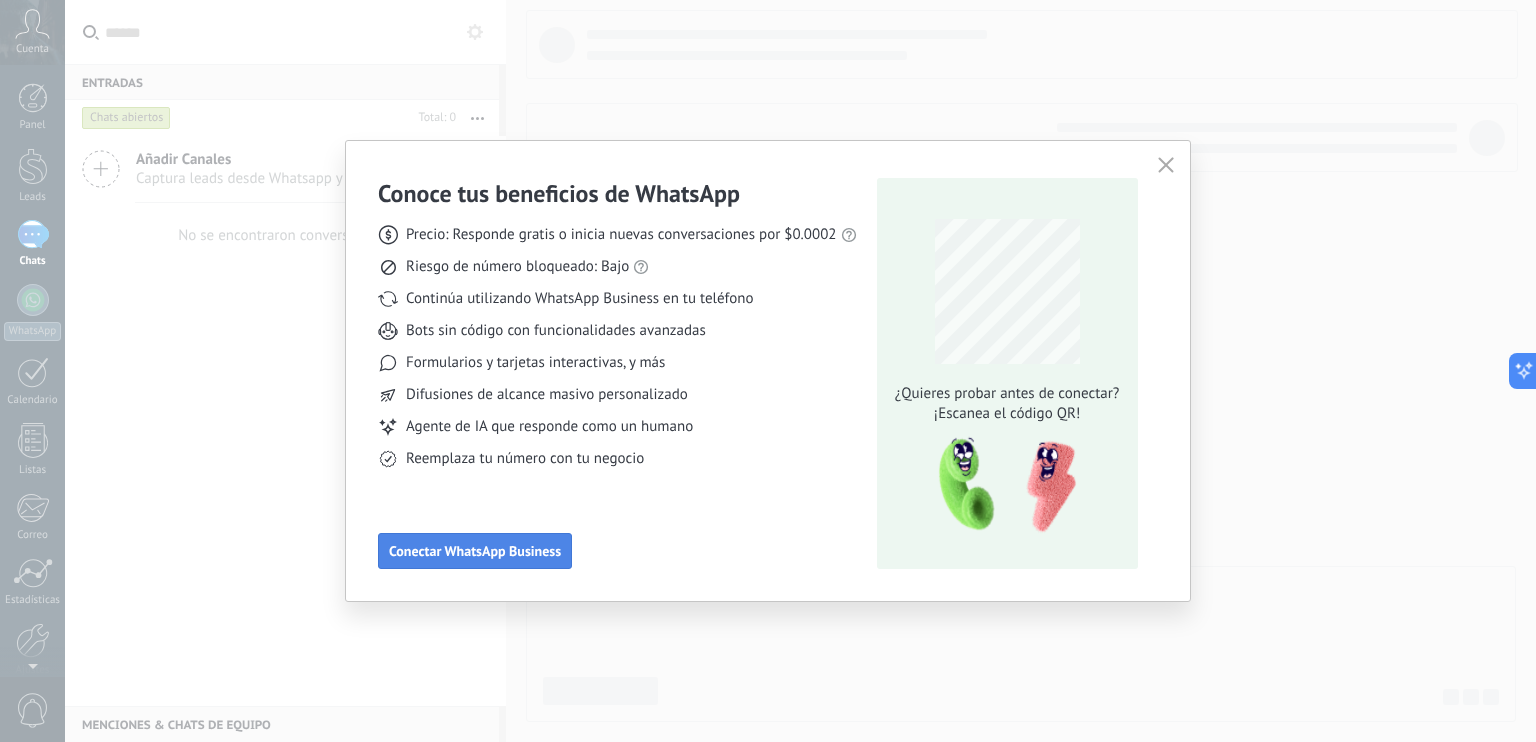 click on "Conectar WhatsApp Business" at bounding box center (475, 551) 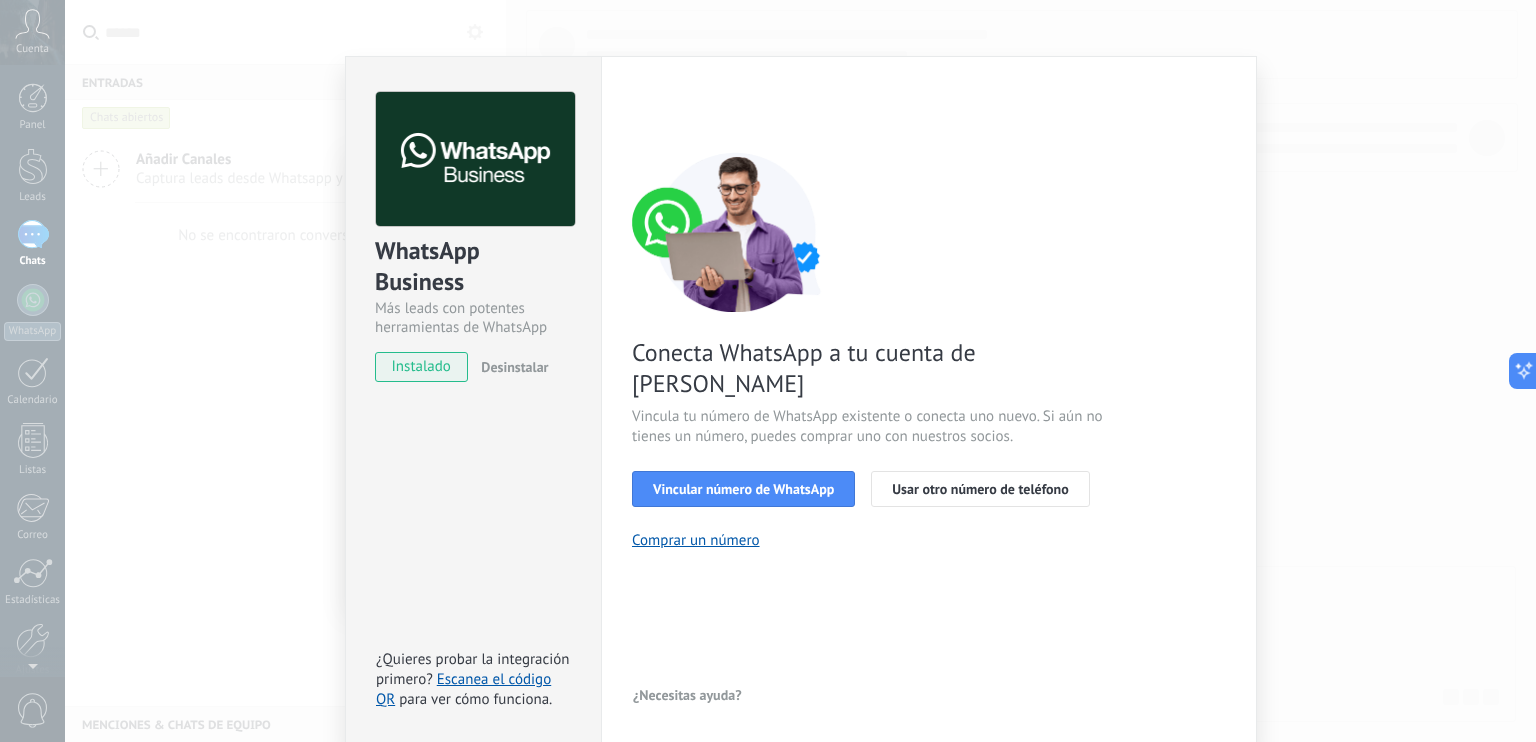 scroll, scrollTop: 22, scrollLeft: 0, axis: vertical 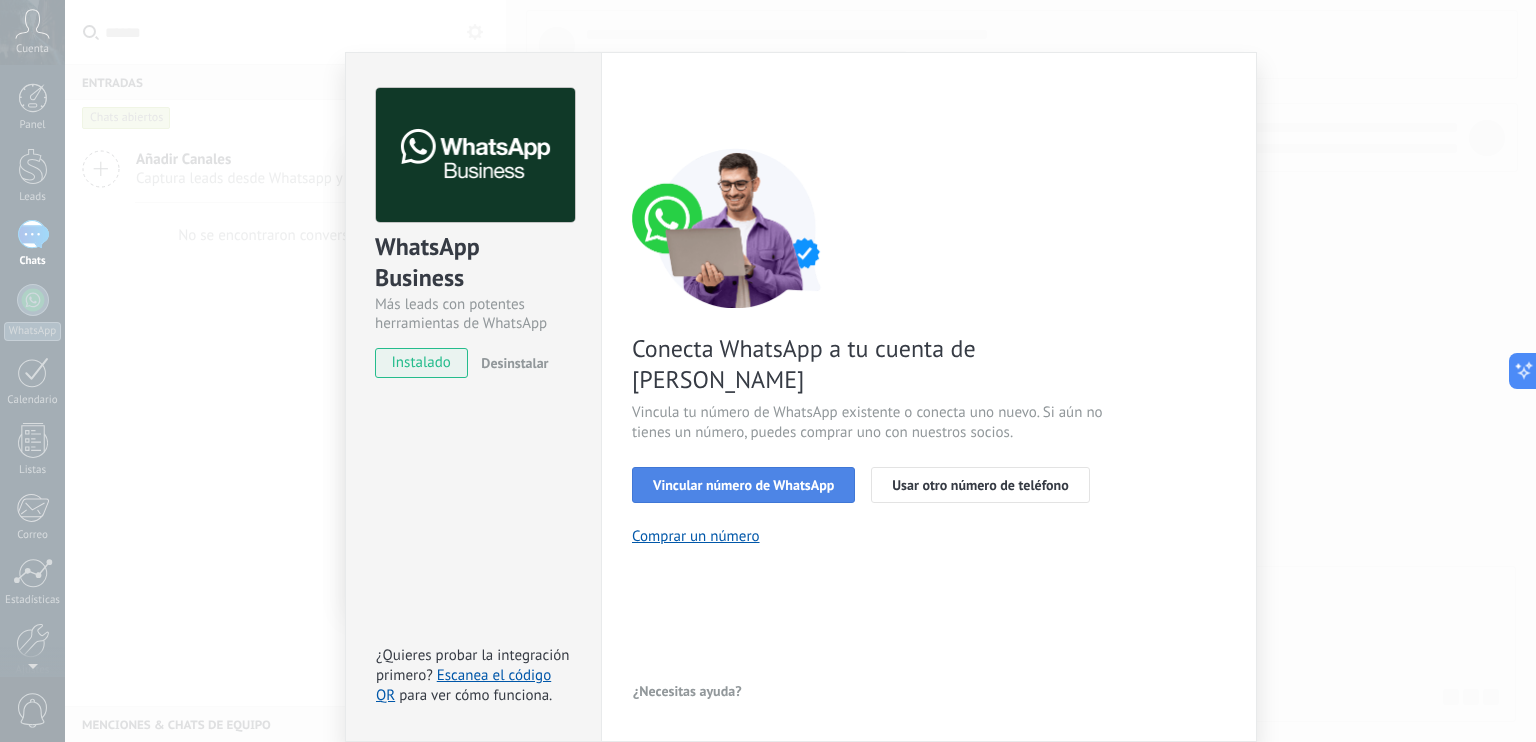 click on "Vincular número de WhatsApp" at bounding box center [743, 485] 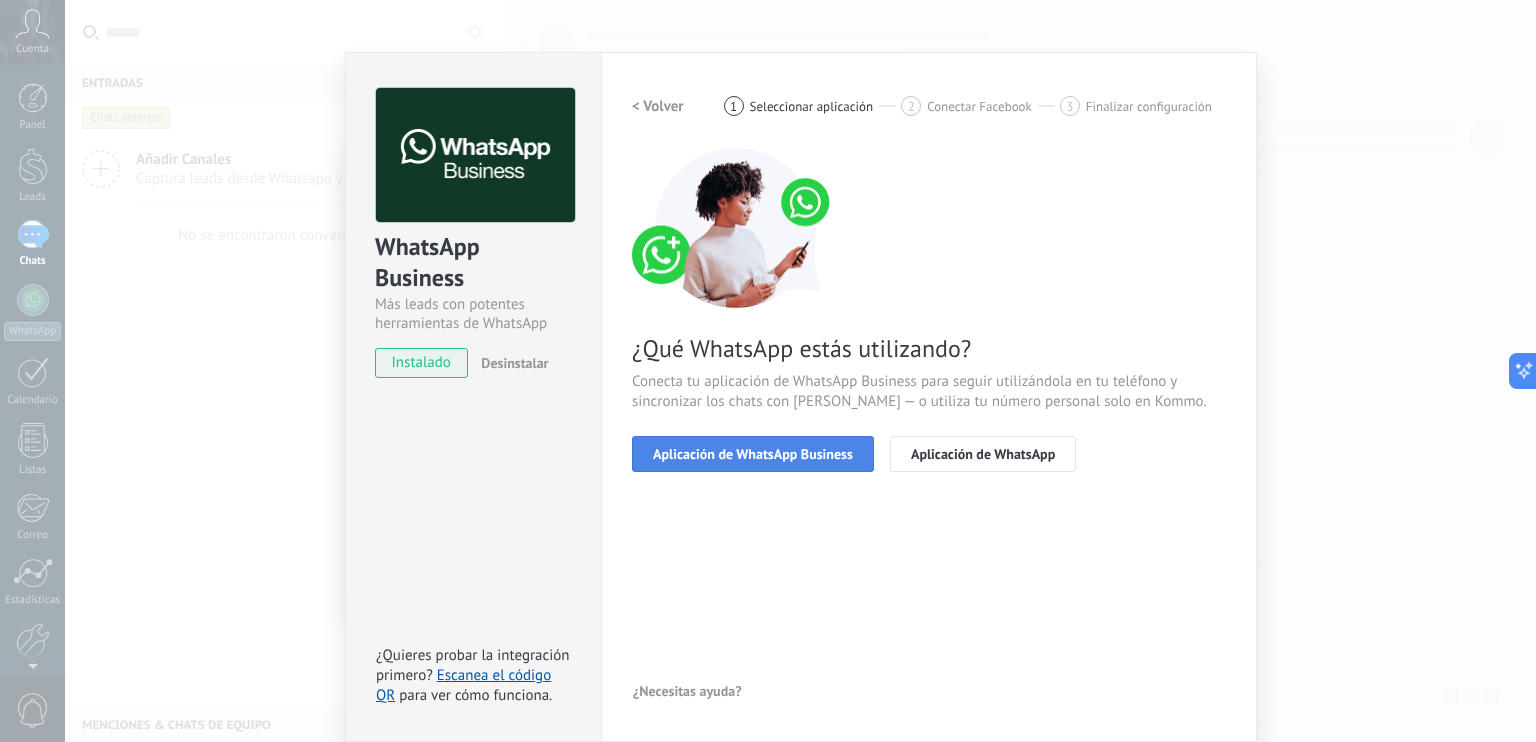click on "Aplicación de WhatsApp Business" at bounding box center [753, 454] 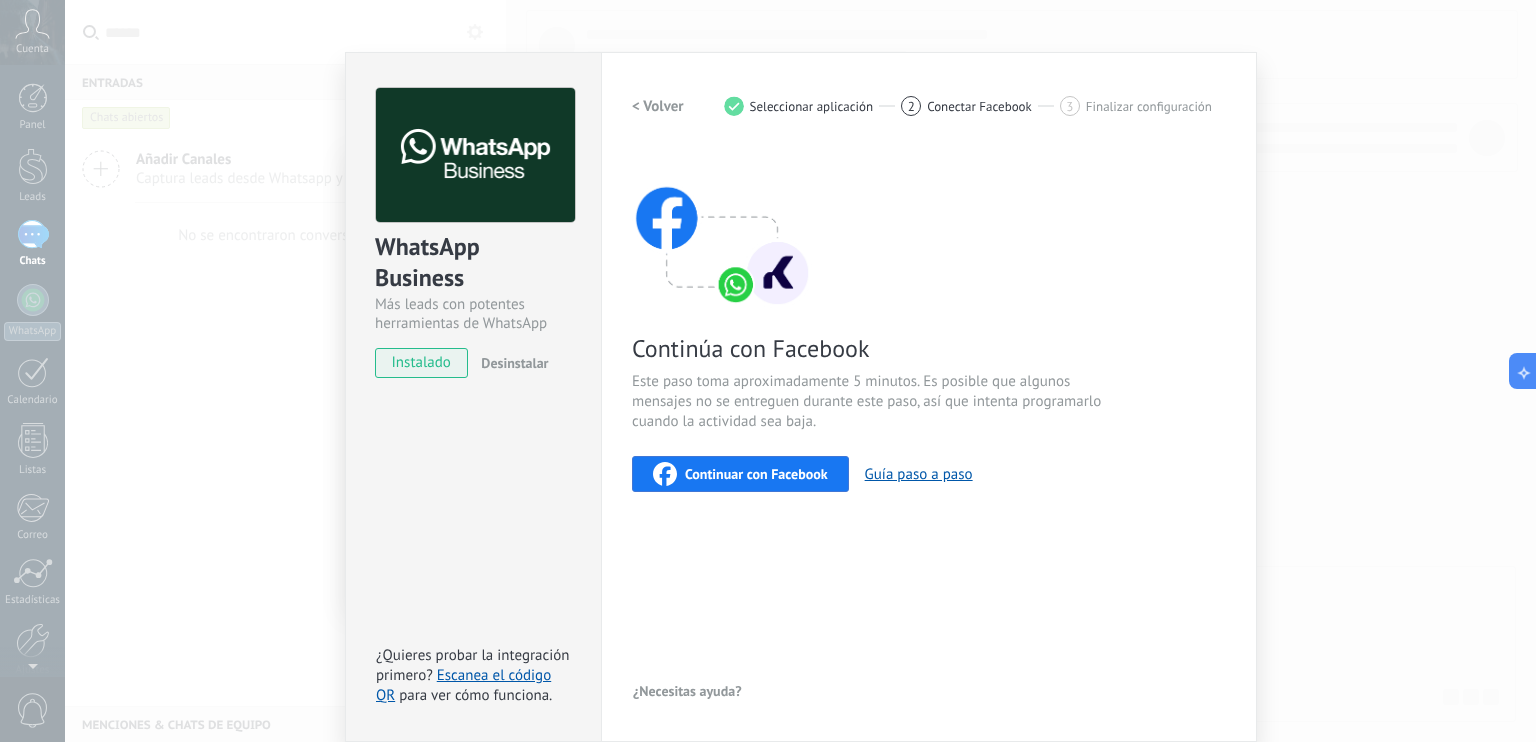 click on "< Volver" at bounding box center [658, 106] 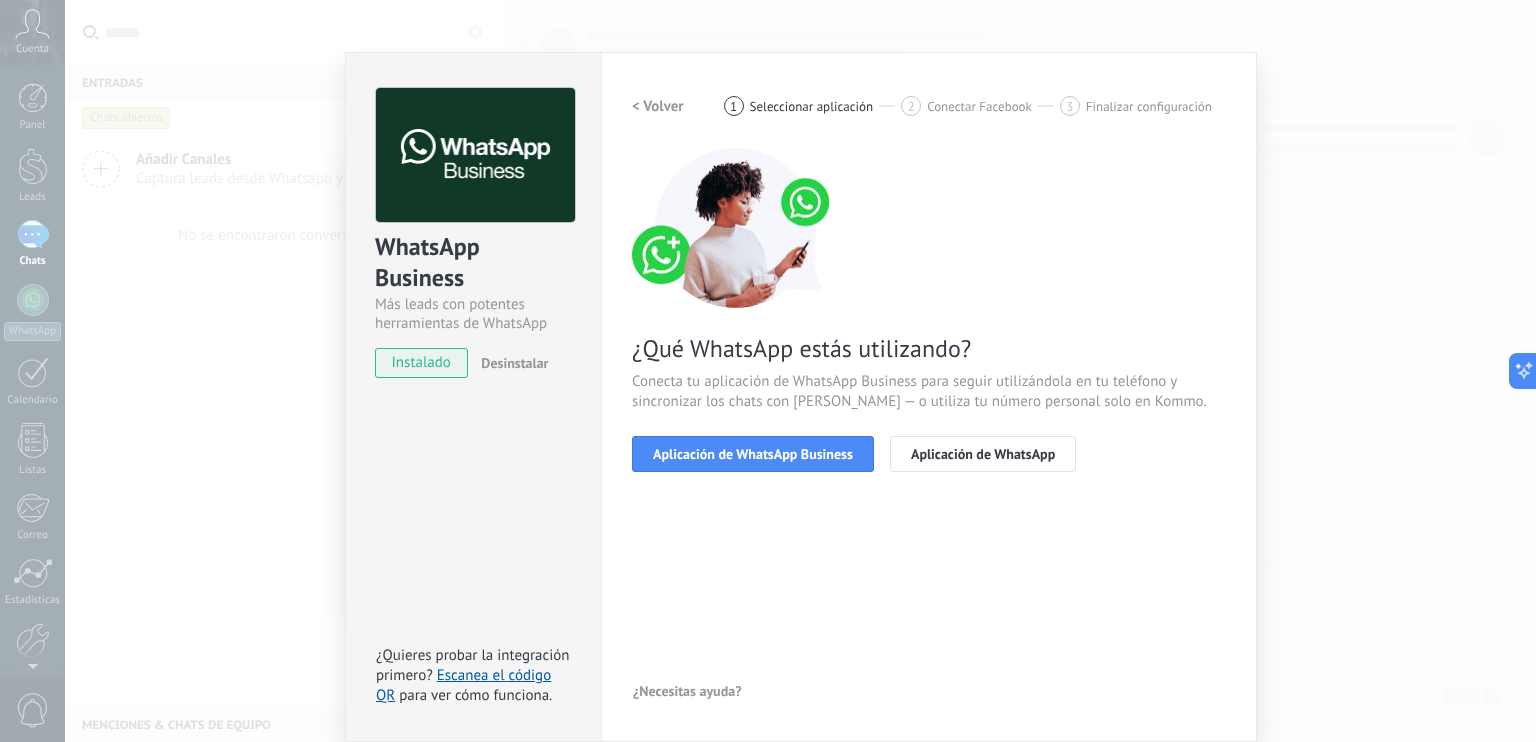 click on "< Volver" at bounding box center (658, 106) 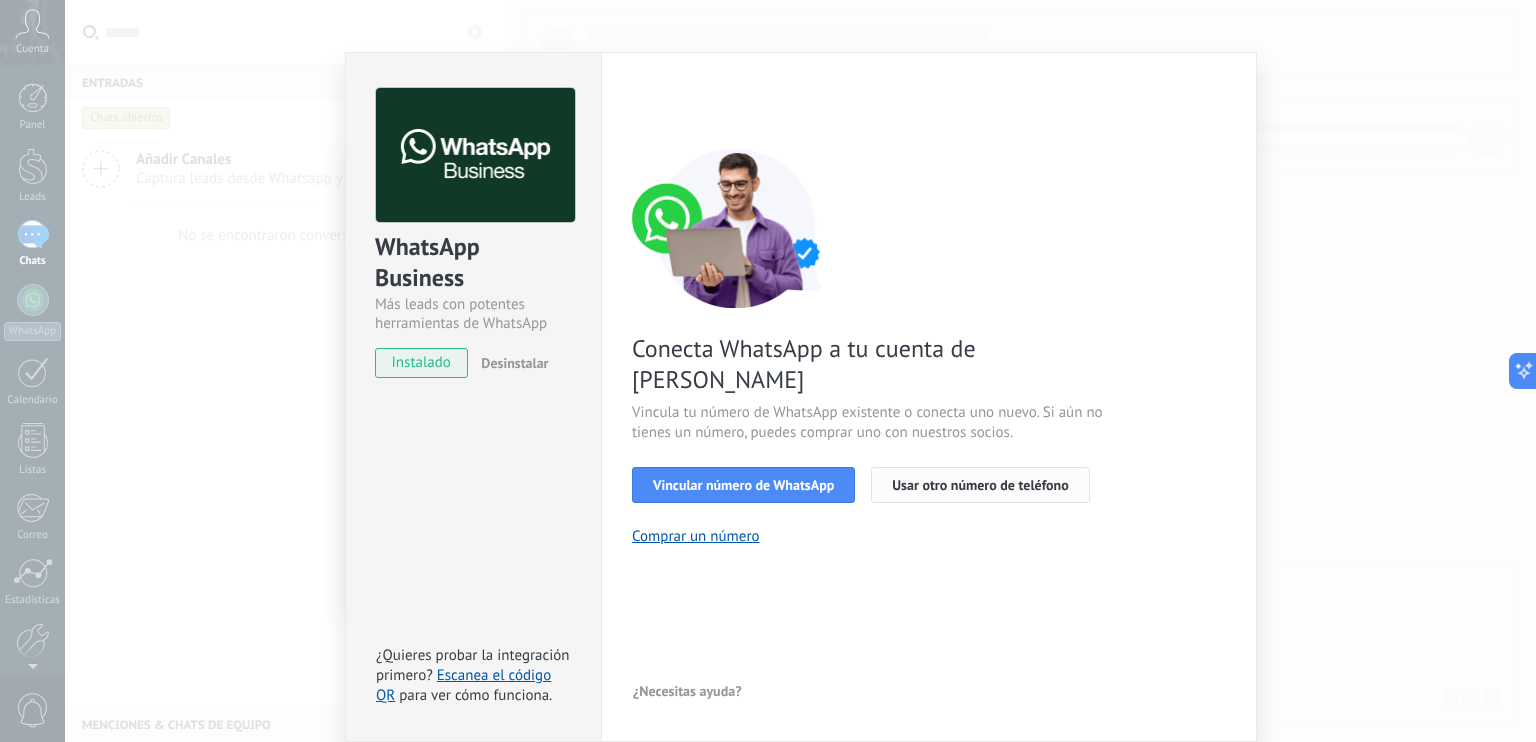 click on "Usar otro número de teléfono" at bounding box center (980, 485) 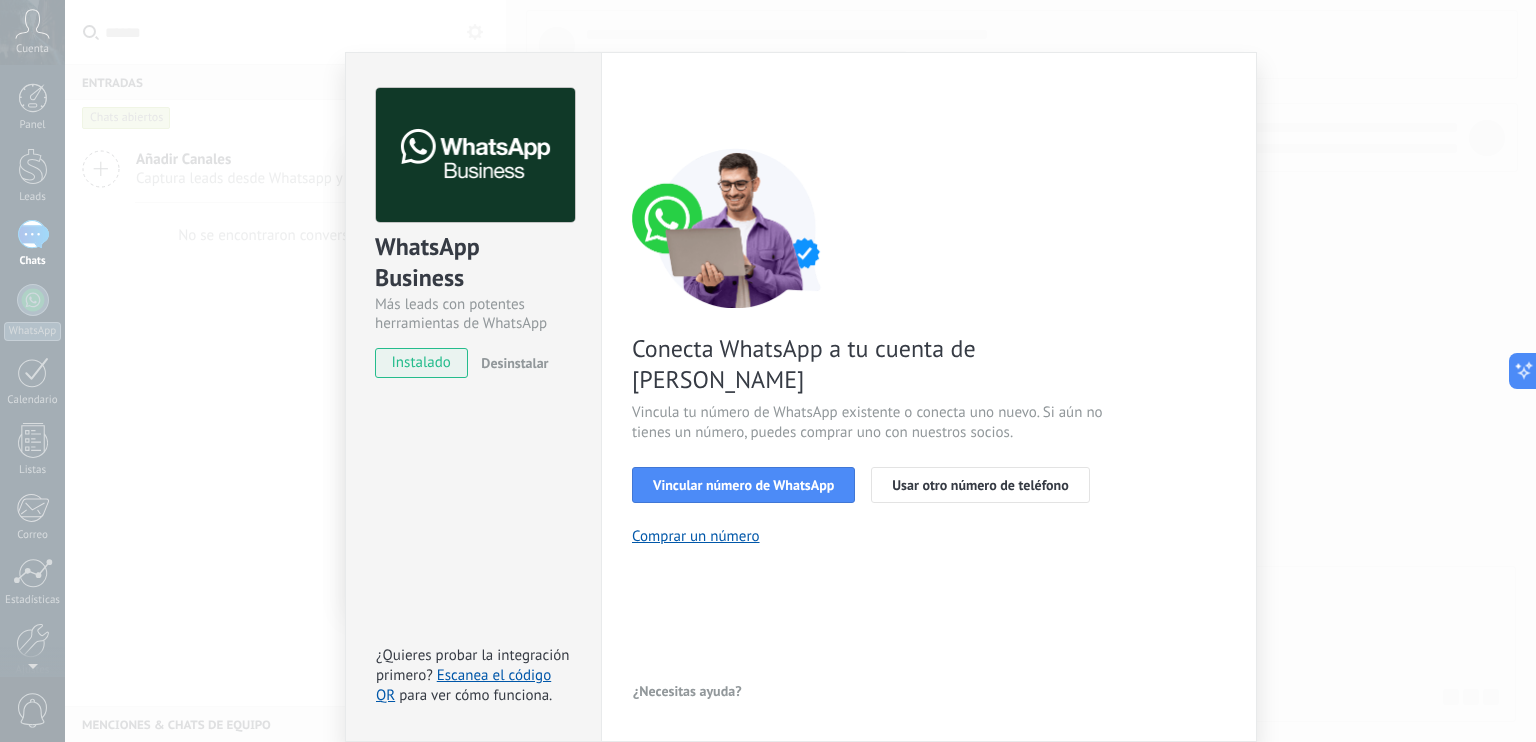 click on "Desinstalar" at bounding box center (514, 363) 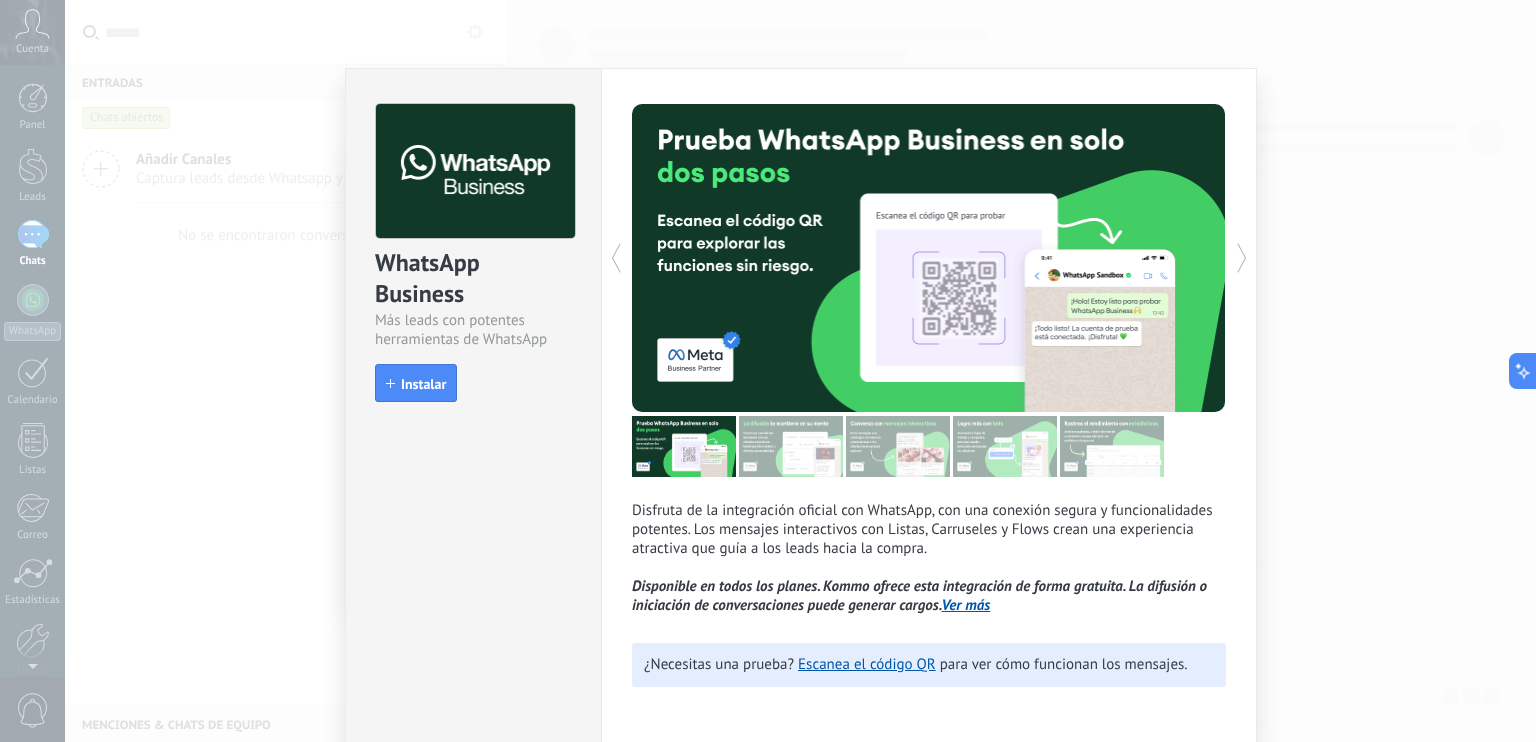 scroll, scrollTop: 4, scrollLeft: 0, axis: vertical 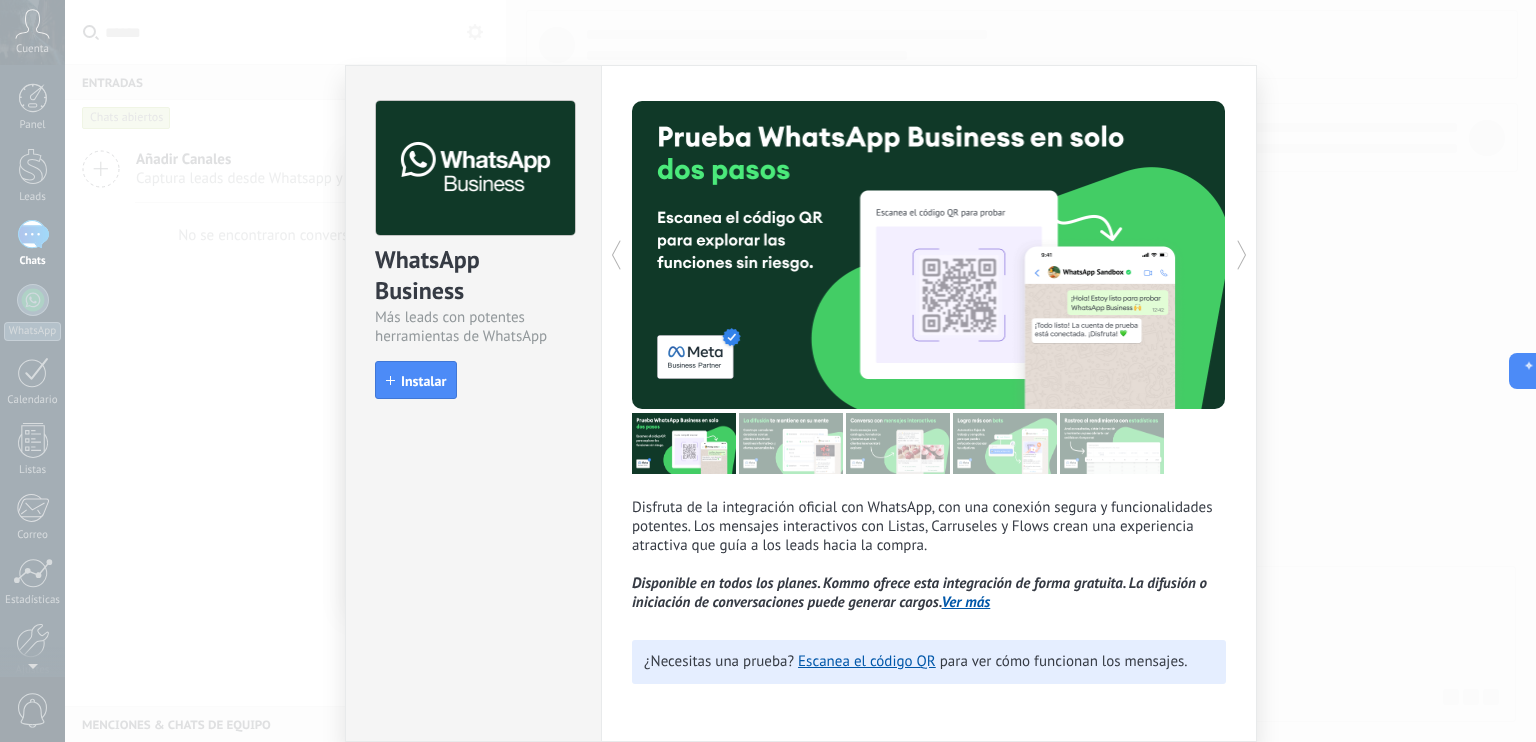 click on "Ver más" at bounding box center (966, 602) 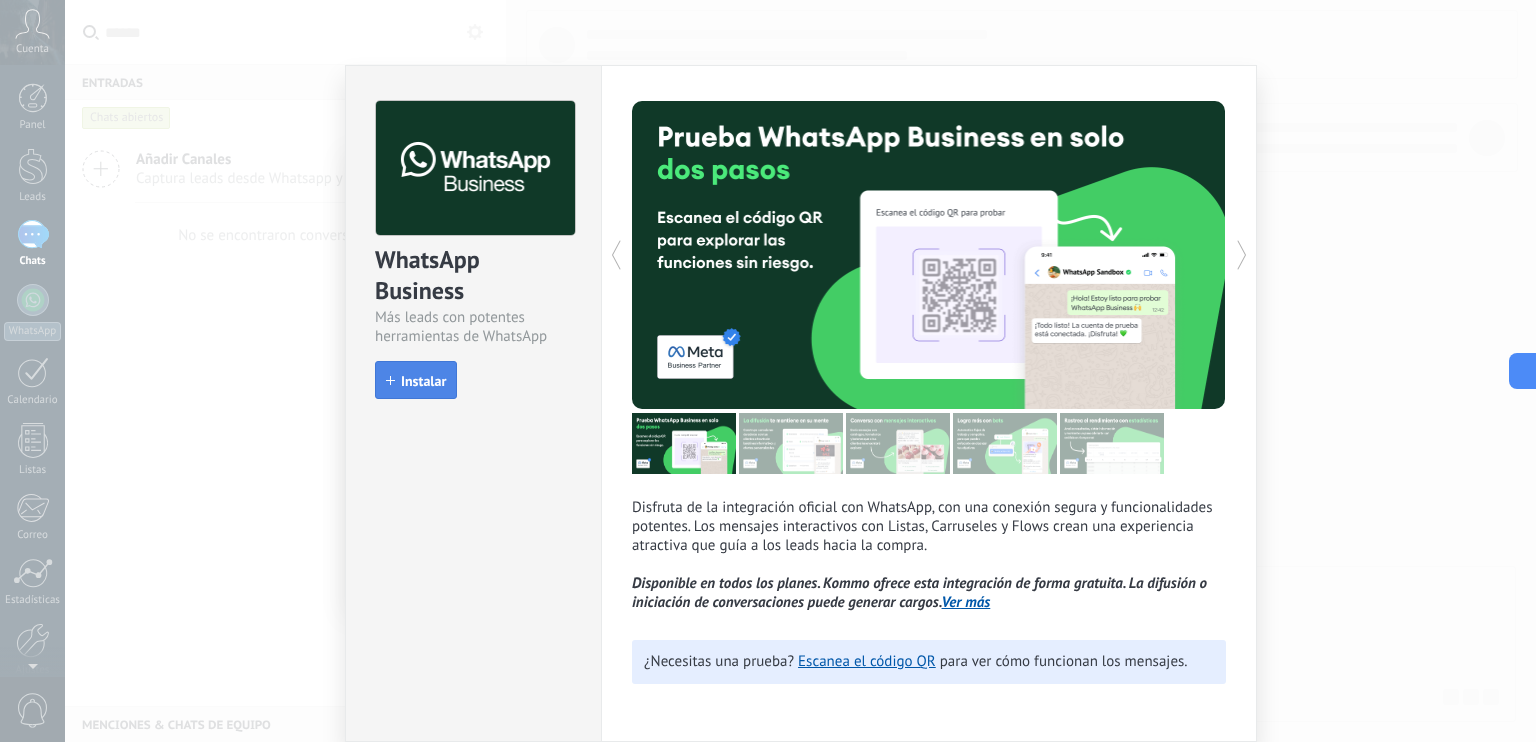 click on "Instalar" at bounding box center (423, 381) 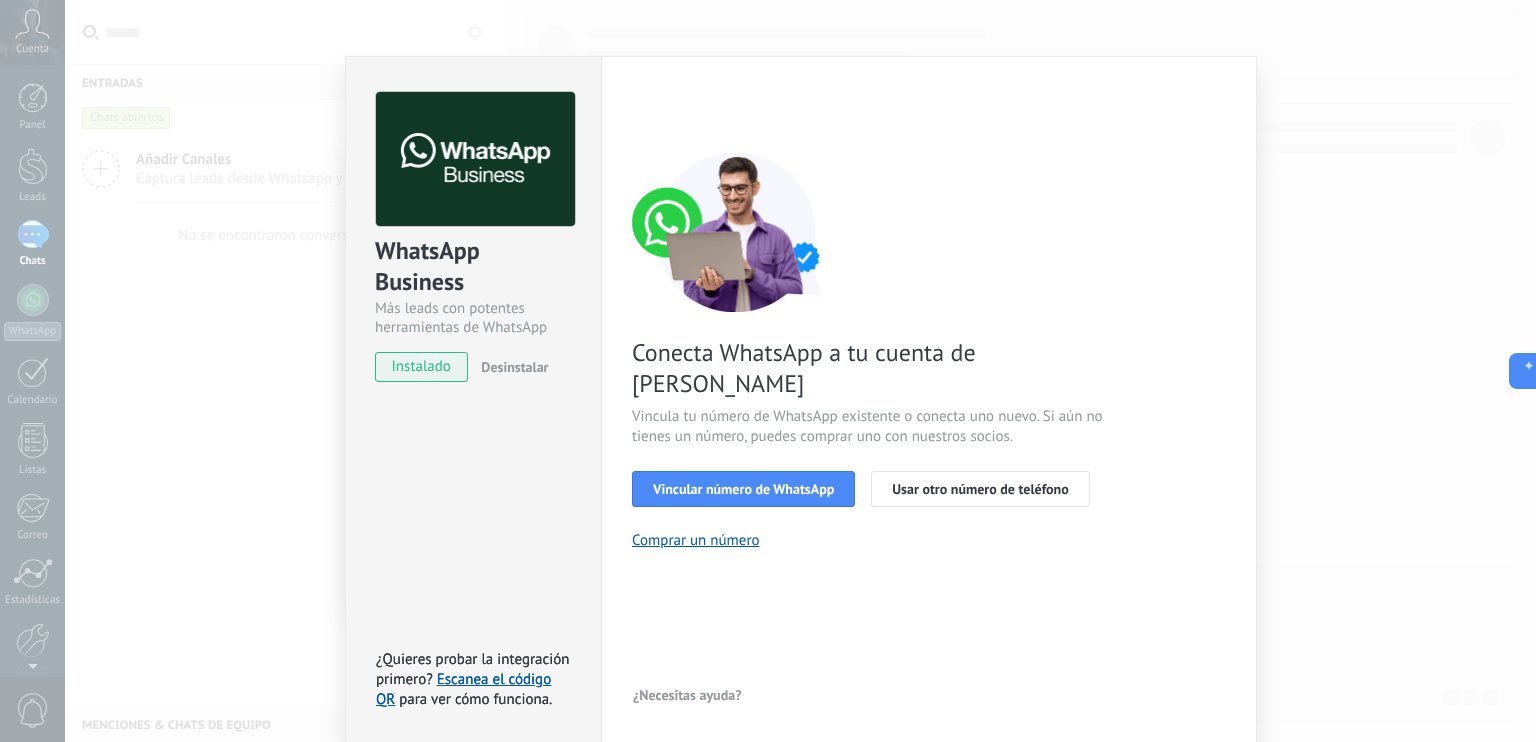 scroll, scrollTop: 22, scrollLeft: 0, axis: vertical 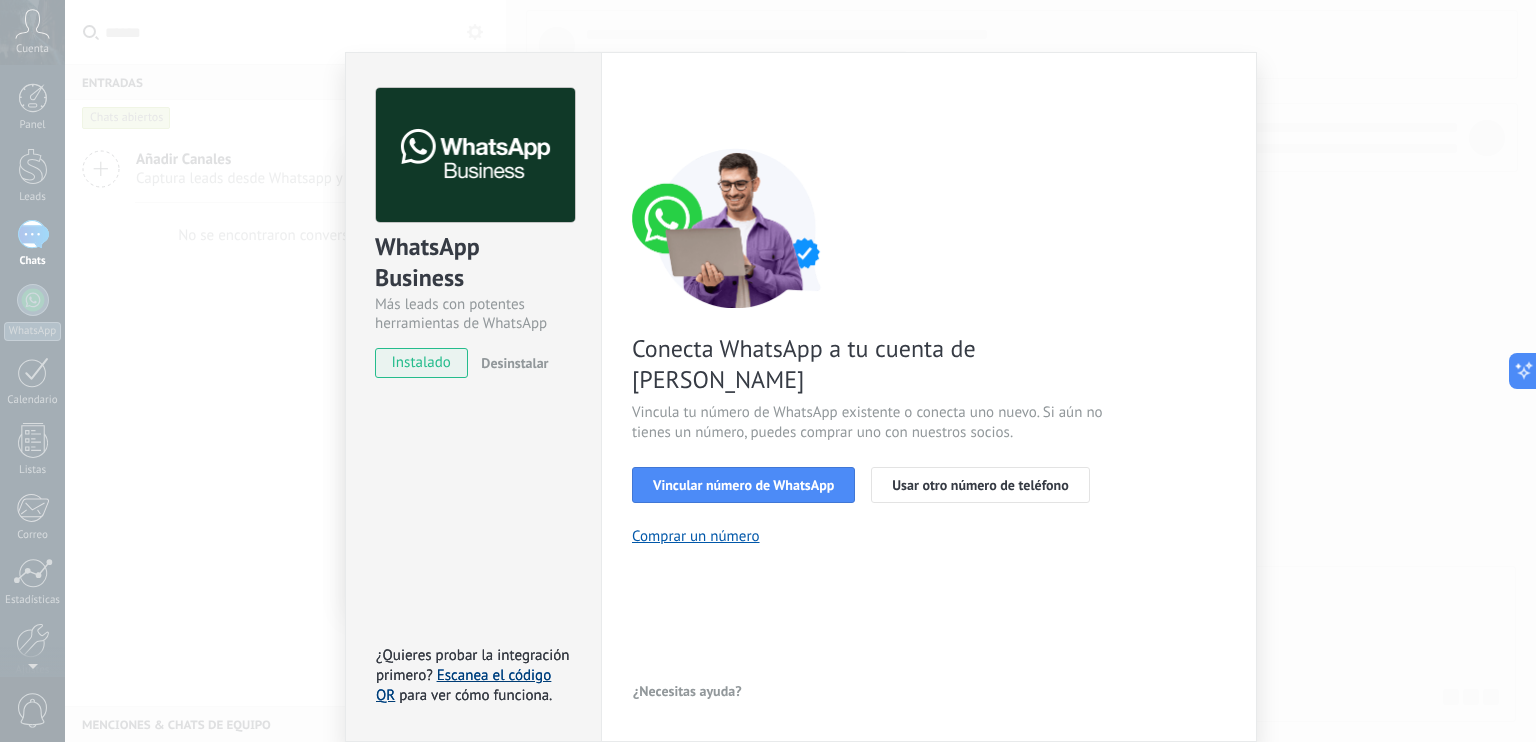 click on "Escanea el código QR" at bounding box center [463, 685] 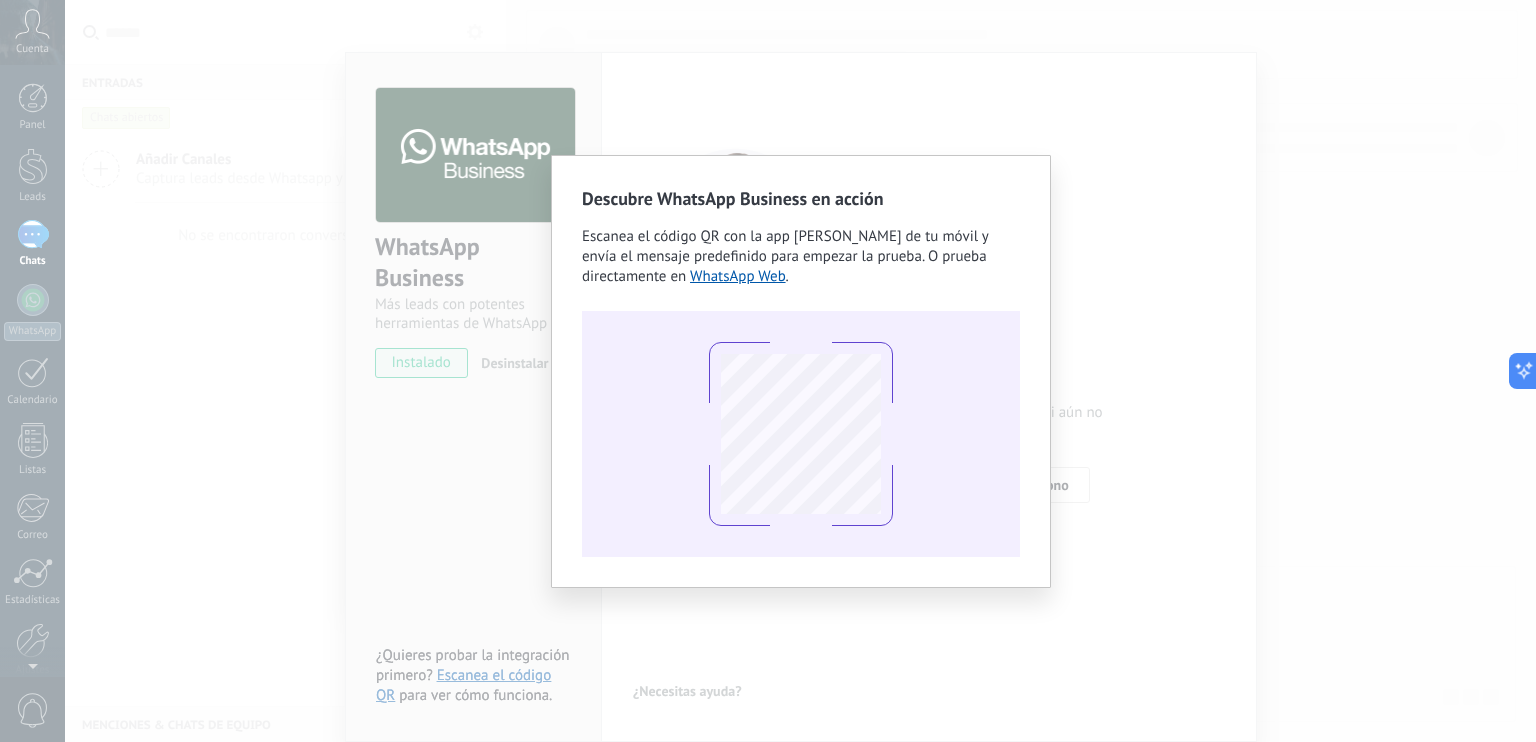 click on "Descubre WhatsApp Business en acción Escanea el código QR con la app [PERSON_NAME] de tu móvil y envía el mensaje predefinido para empezar la prueba. O prueba directamente en   WhatsApp Web ." at bounding box center (800, 371) 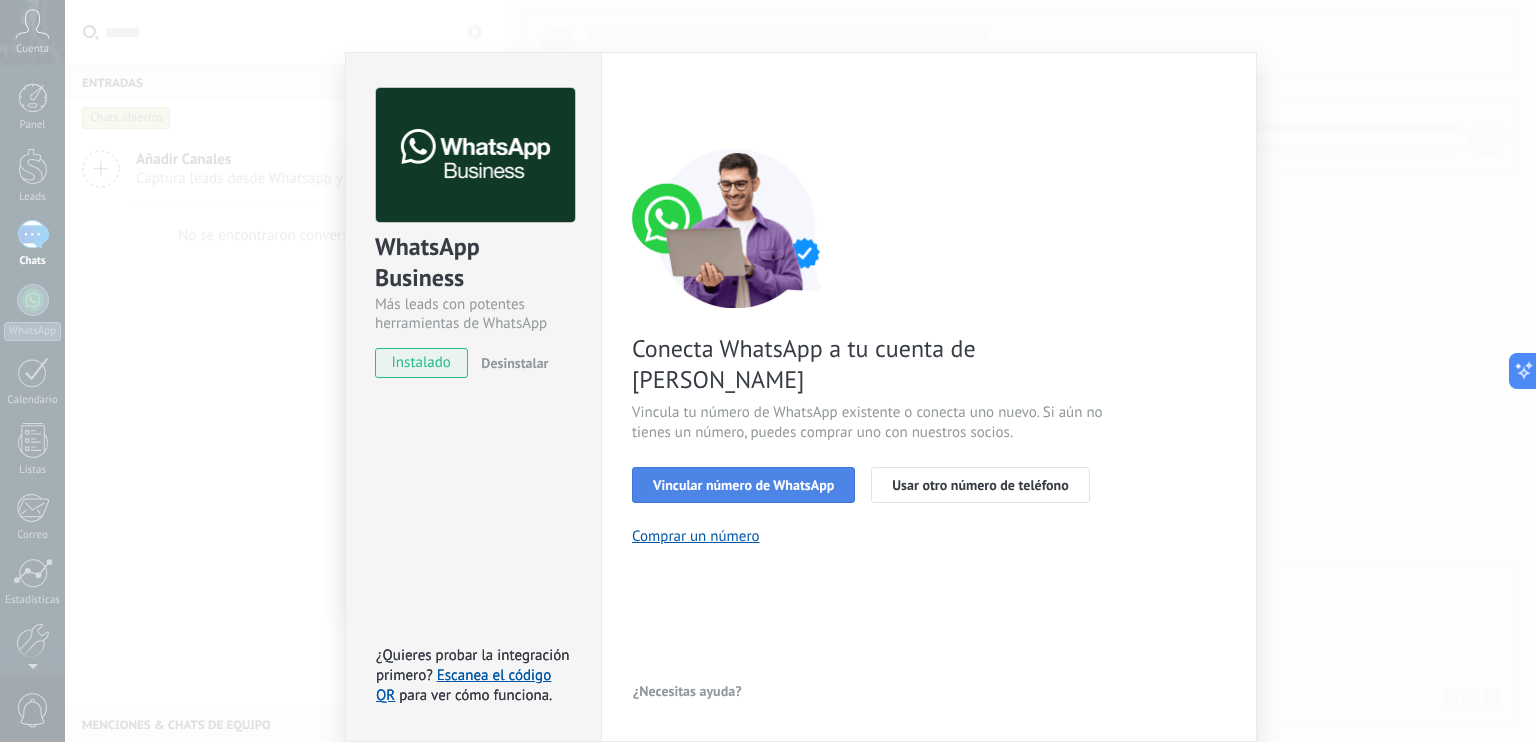 click on "Vincular número de WhatsApp" at bounding box center [743, 485] 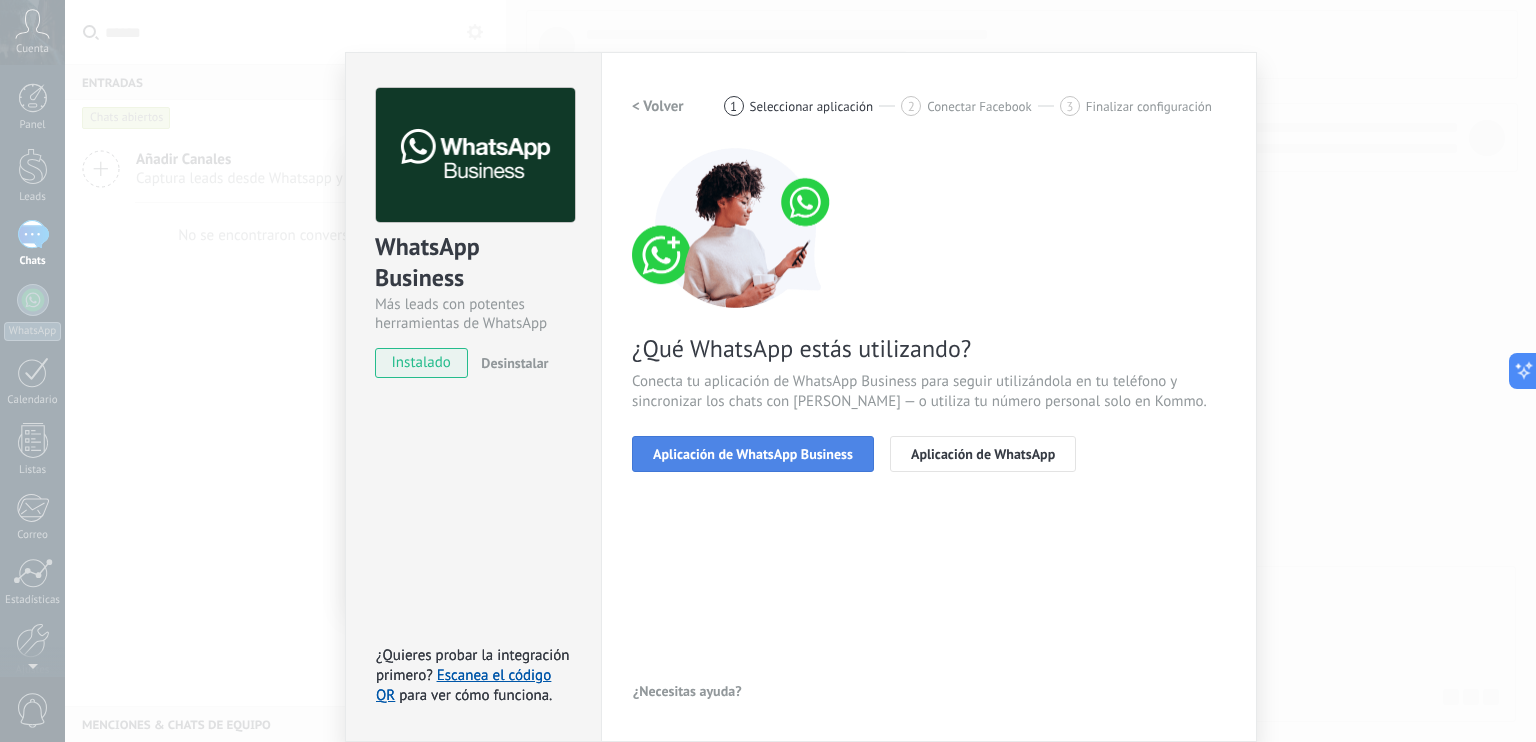 click on "Aplicación de WhatsApp Business" at bounding box center (753, 454) 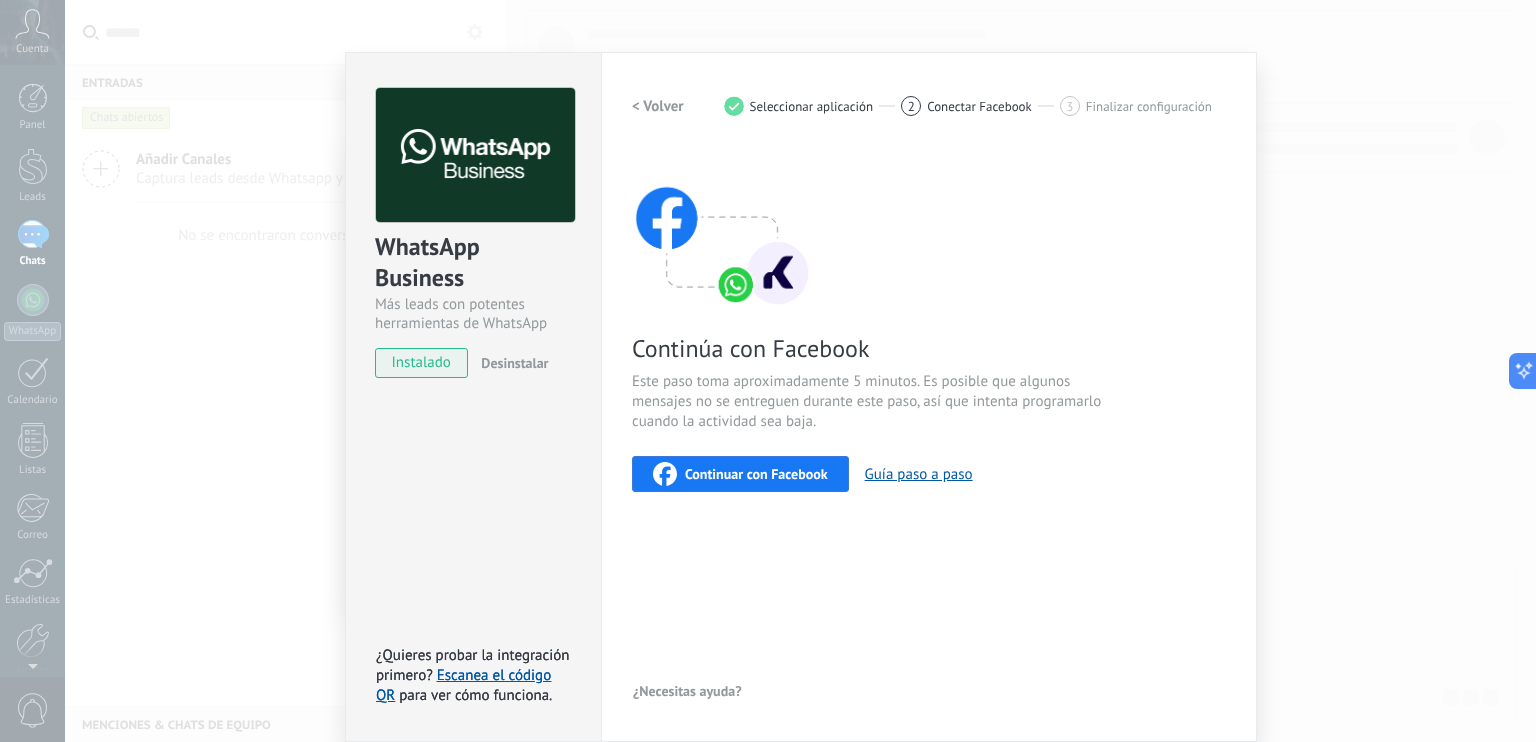 click on "Continuar con Facebook" at bounding box center (756, 474) 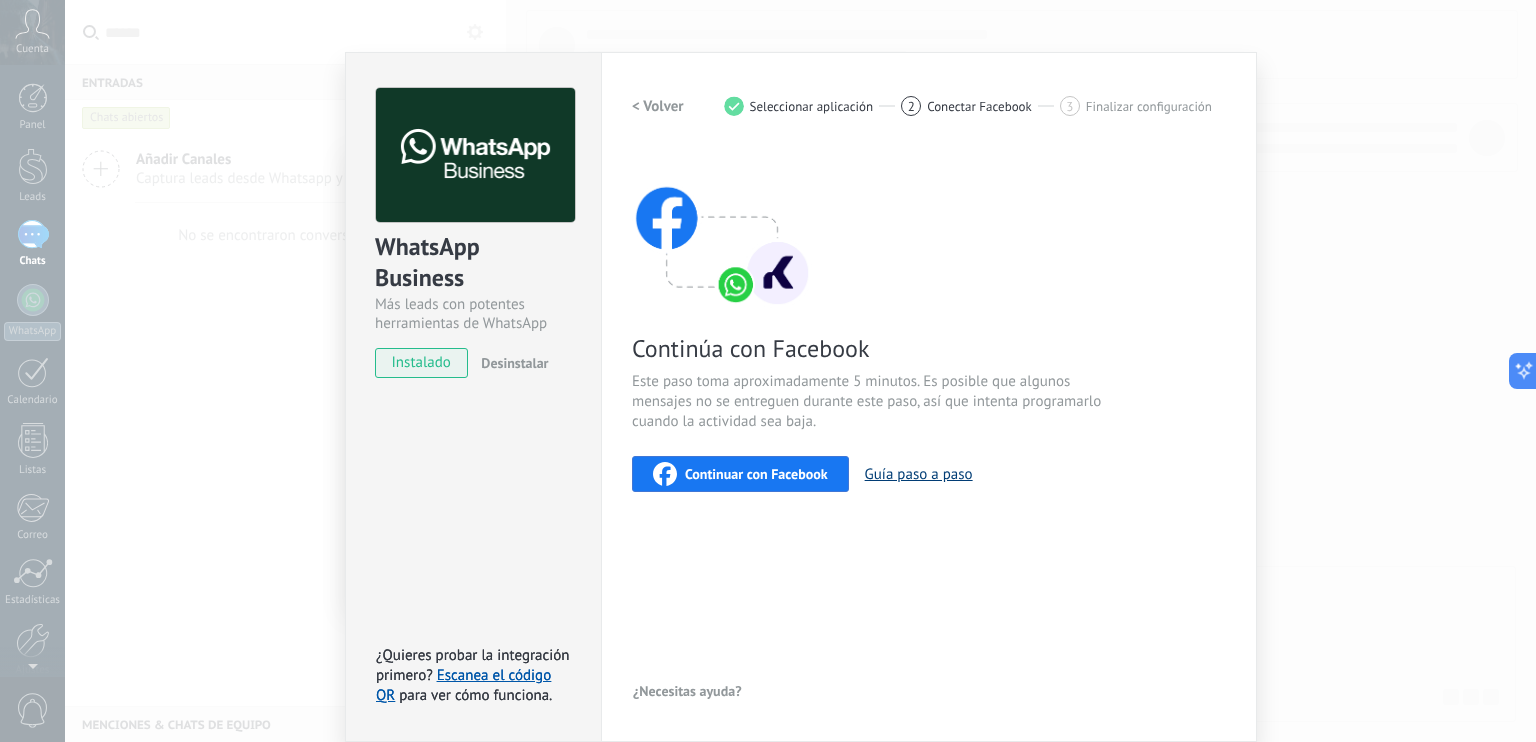 click on "Guía paso a paso" at bounding box center (919, 474) 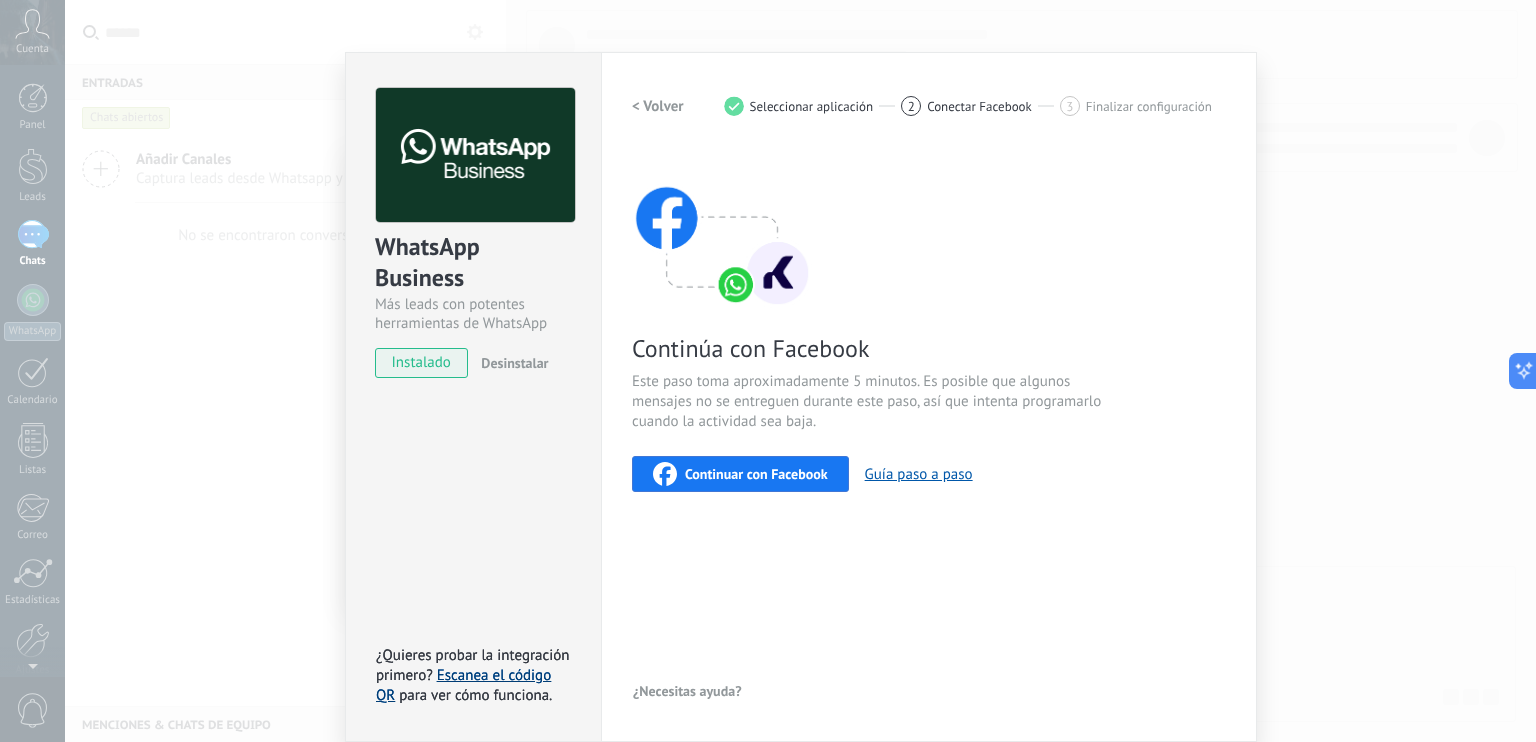 click on "Escanea el código QR" at bounding box center [463, 685] 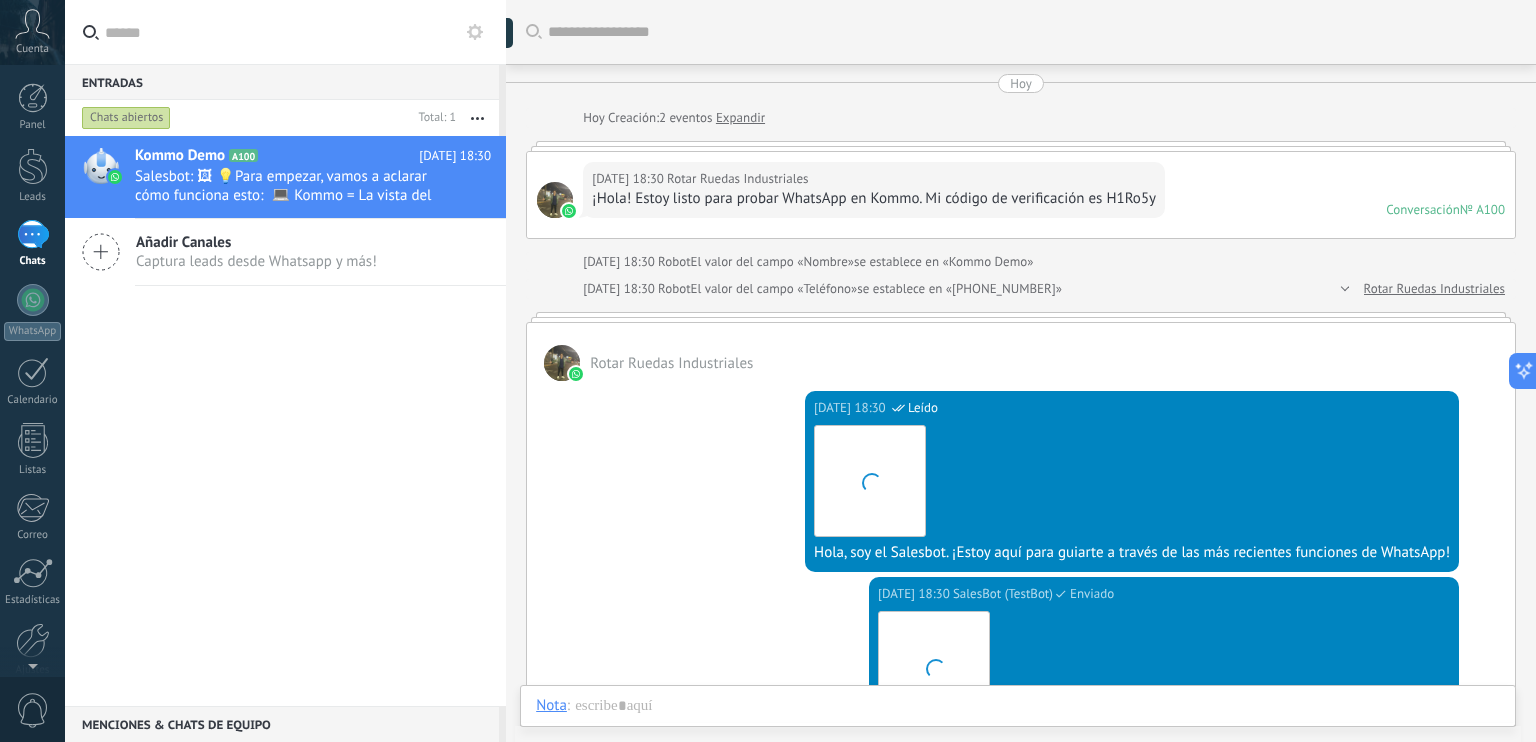 scroll, scrollTop: 0, scrollLeft: 0, axis: both 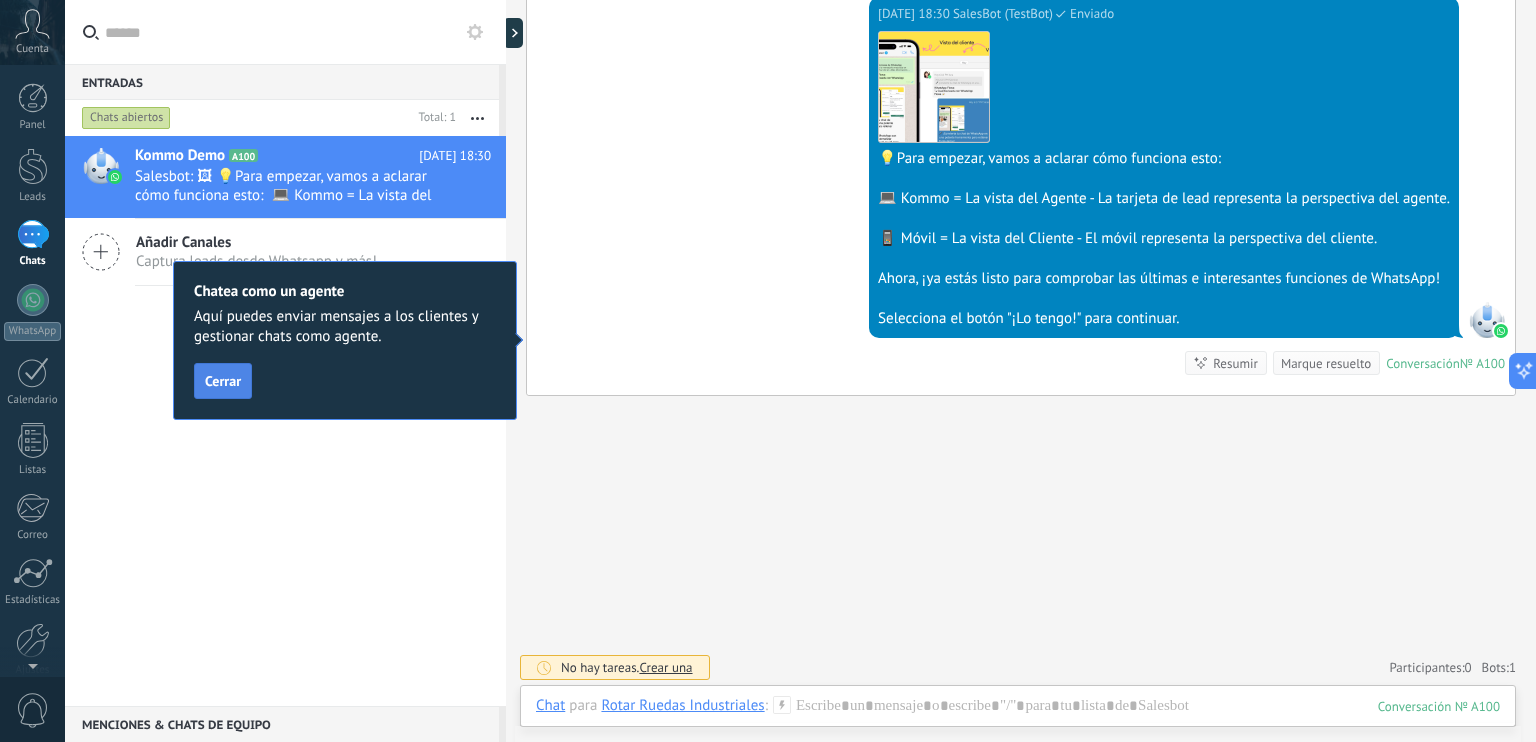 click on "Cerrar" at bounding box center [223, 381] 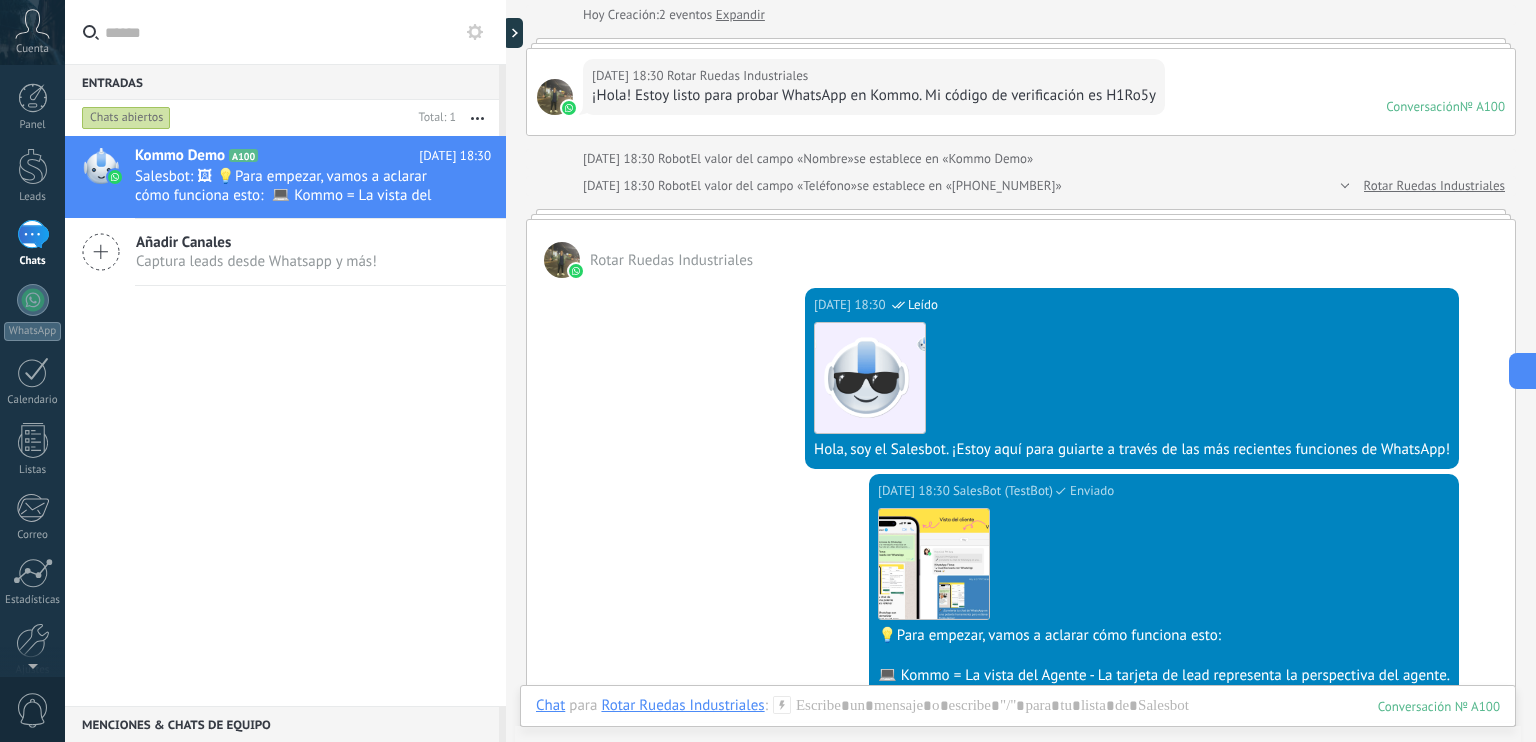 scroll, scrollTop: 0, scrollLeft: 0, axis: both 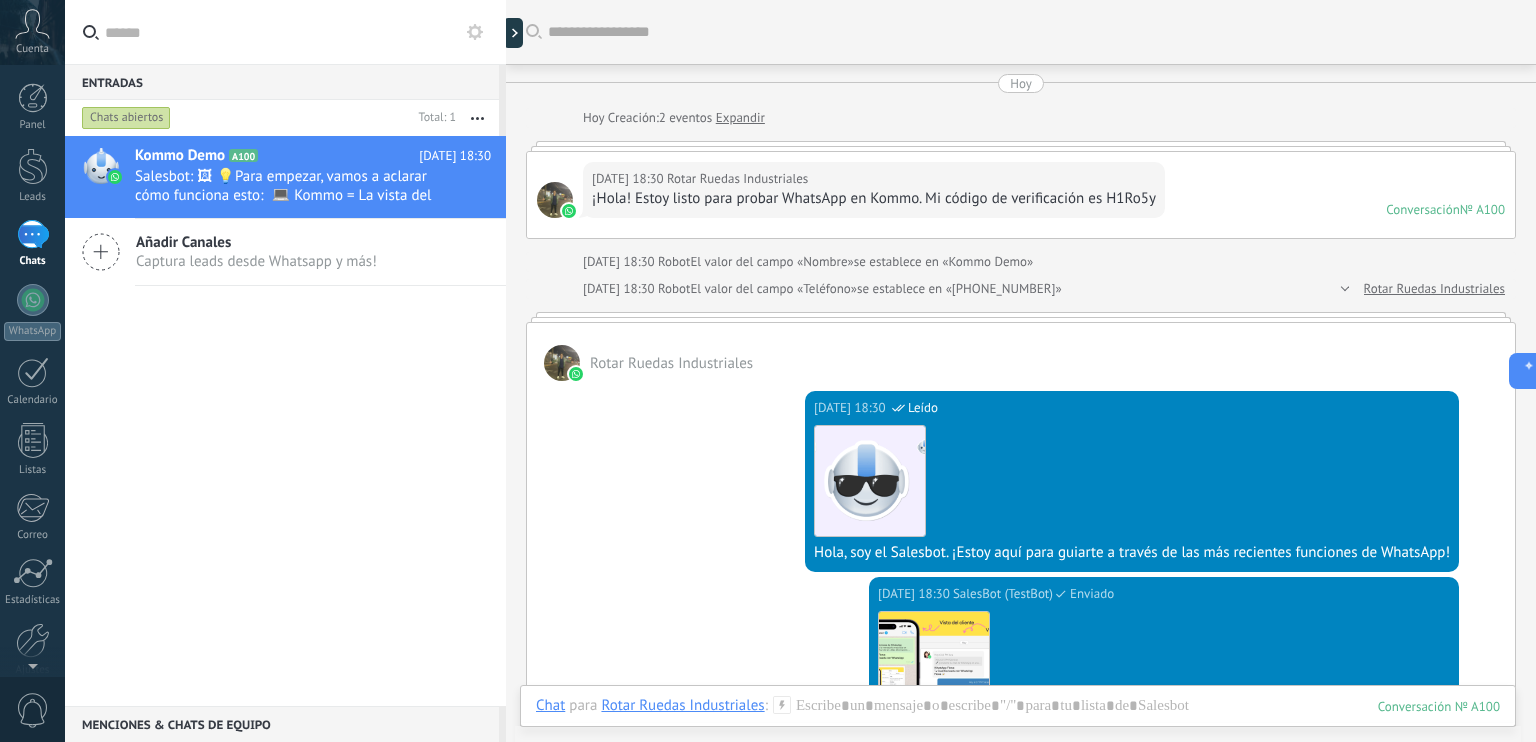 click at bounding box center (555, 200) 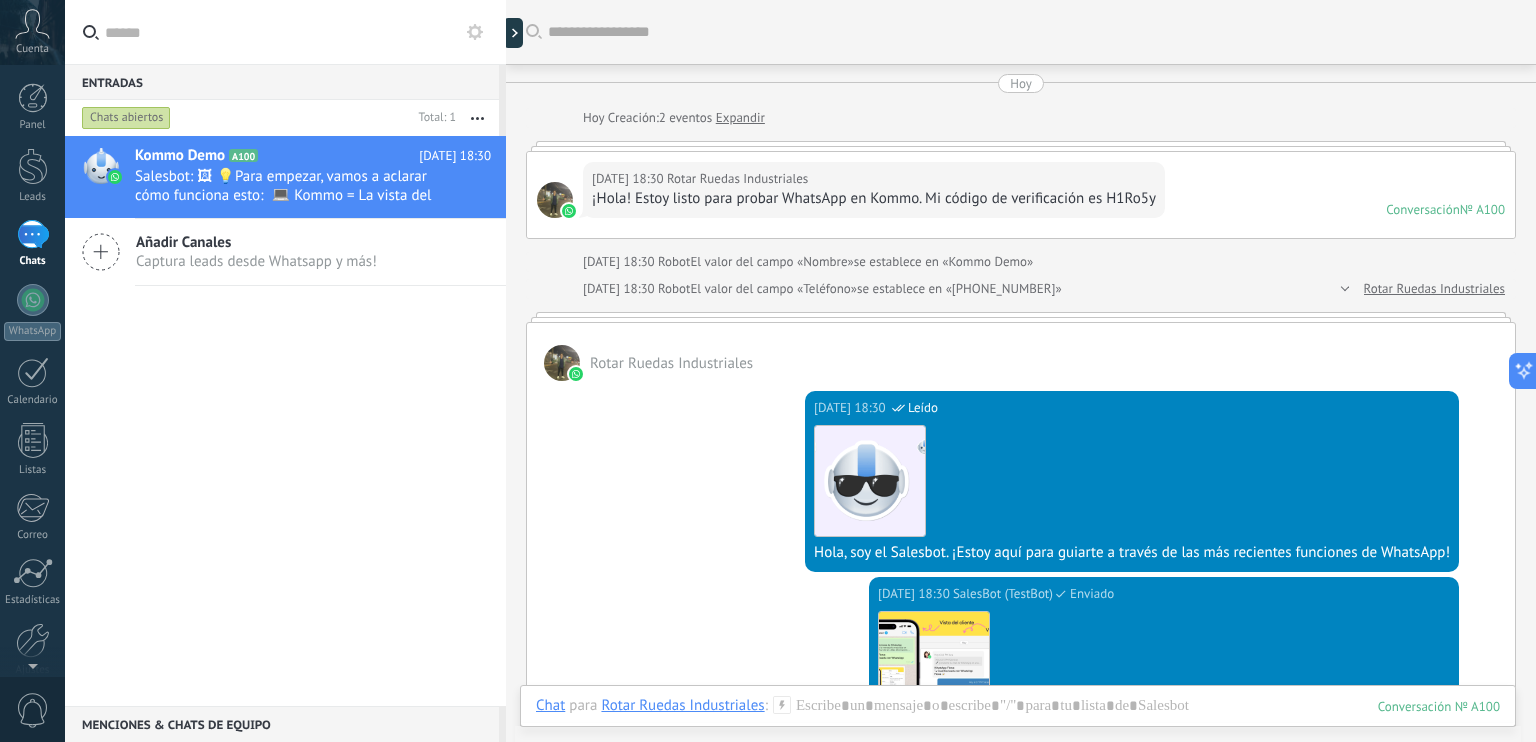 click at bounding box center [555, 200] 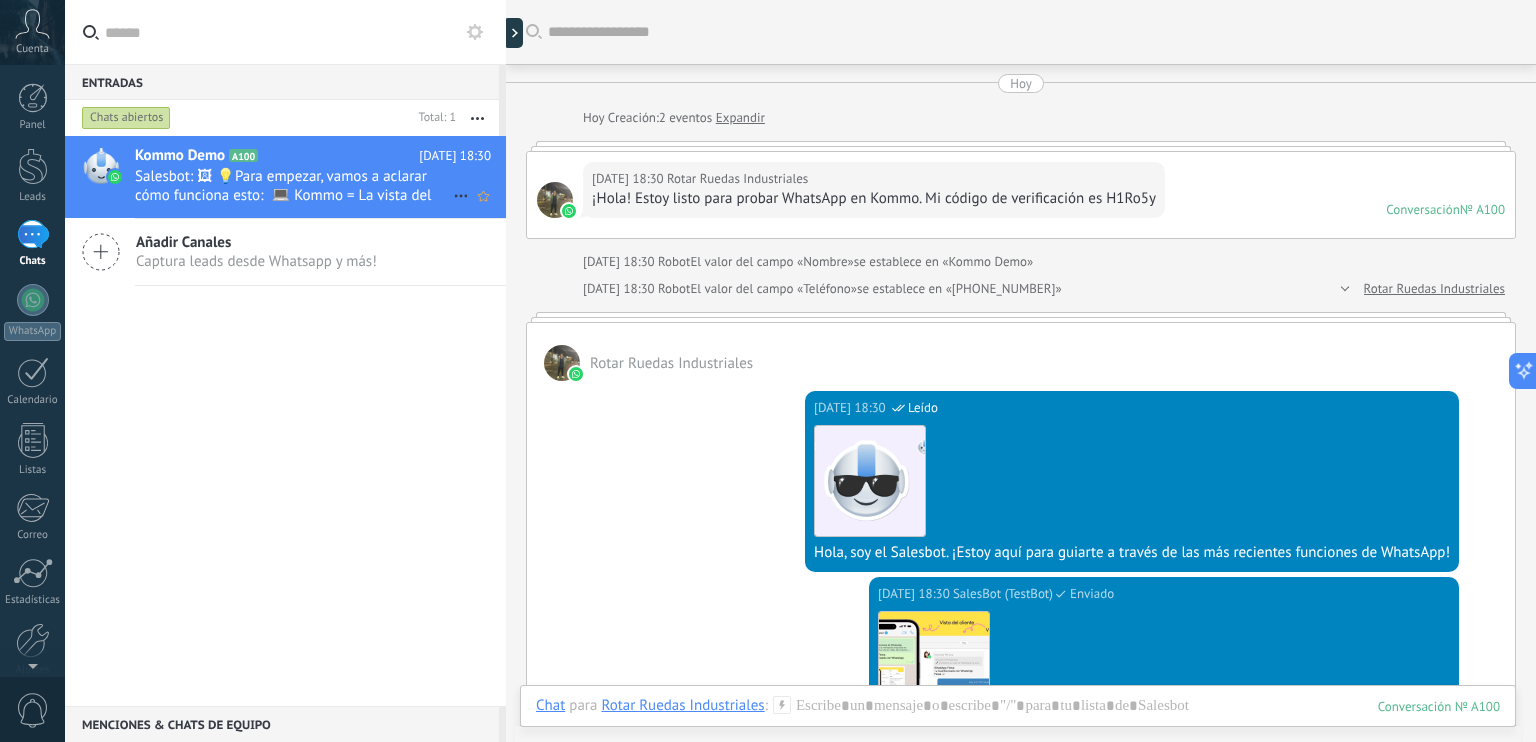 click on "Salesbot: 🖼 💡Para empezar, vamos a aclarar cómo funciona esto:
💻 Kommo = La vista del Agente - La tarjeta de lead representa la perspectiva del agente.
📱 Móvil = La vista del Cliente - El móvil representa la perspectiva del cliente.
Ahora, ¡ya estás listo para comprobar las últimas e interesantes funciones de WhatsApp!
Selecciona el botón "¡Lo tengo!" para continuar." at bounding box center (294, 186) 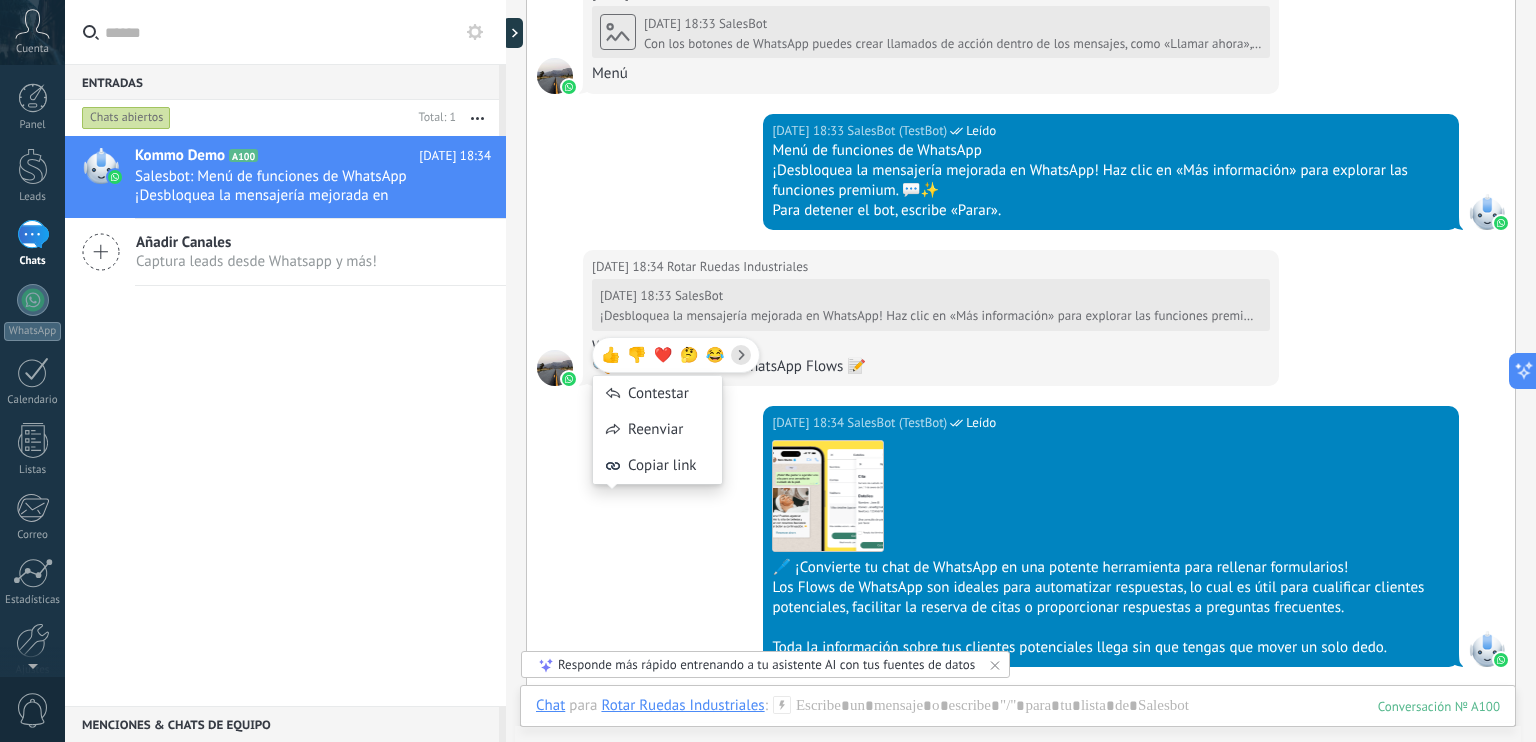 scroll, scrollTop: 1712, scrollLeft: 0, axis: vertical 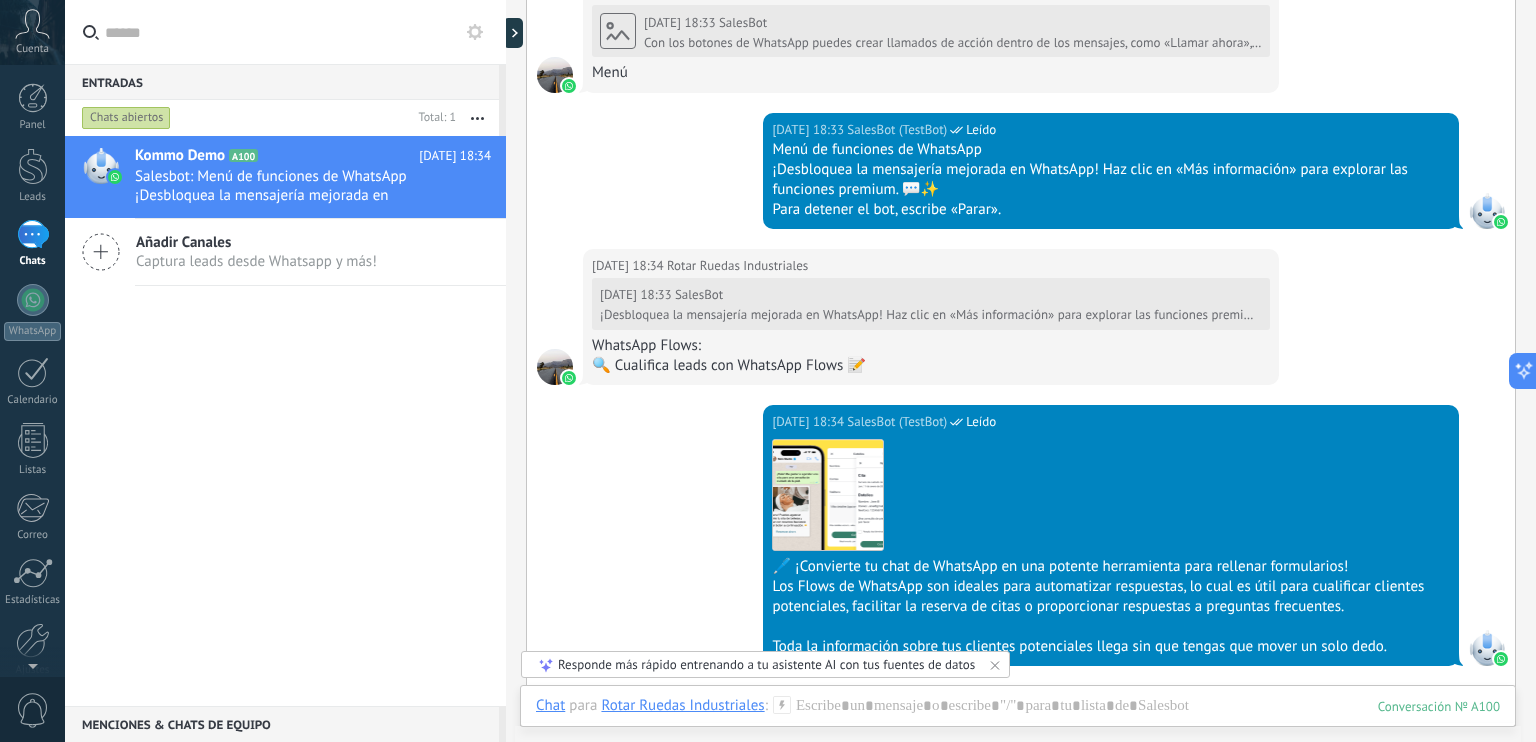 click on "[DATE] 18:33 SalesBot  ¡Desbloquea la mensajería mejorada en WhatsApp! Haz clic en «Más información» para explorar las funciones premium. 💬✨" at bounding box center [931, 304] 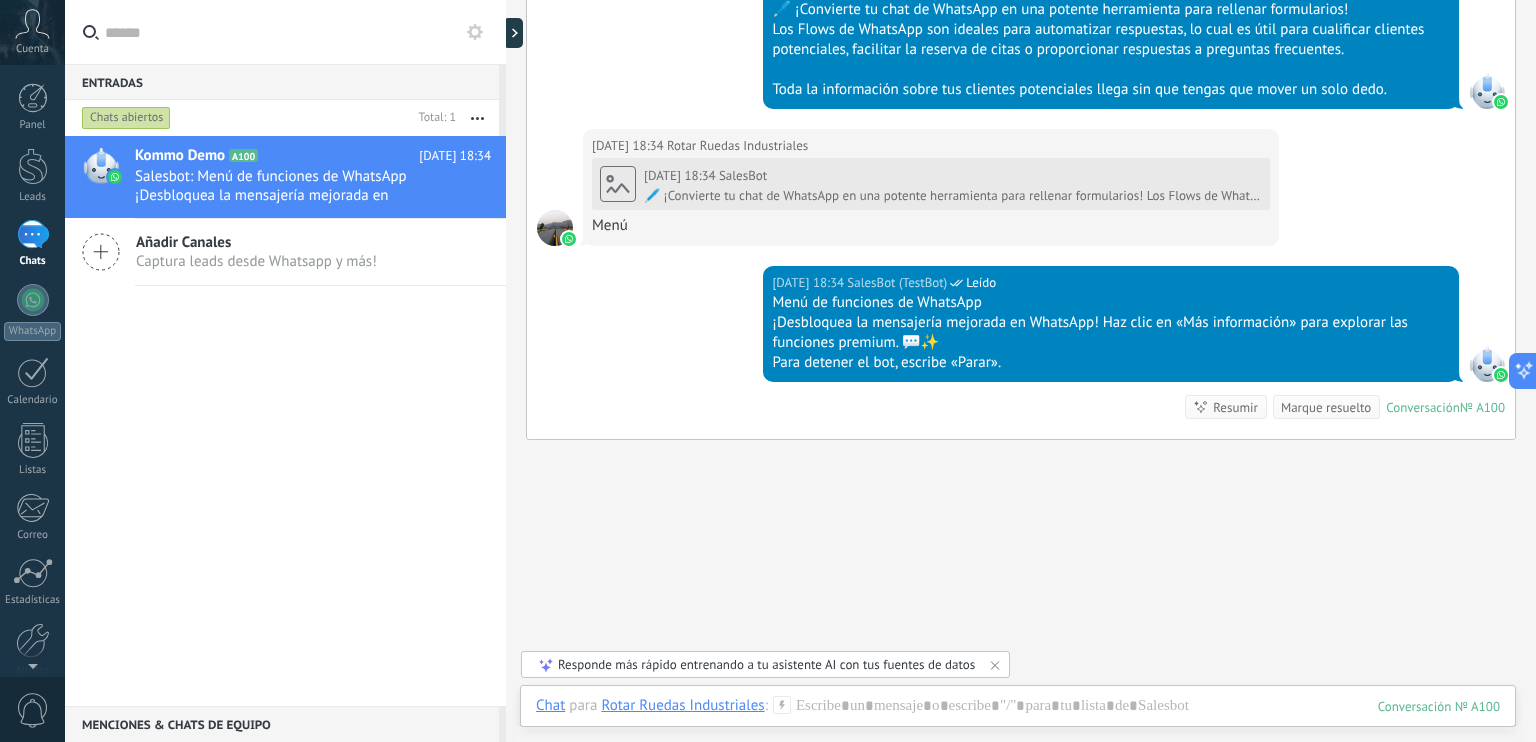 scroll, scrollTop: 2312, scrollLeft: 0, axis: vertical 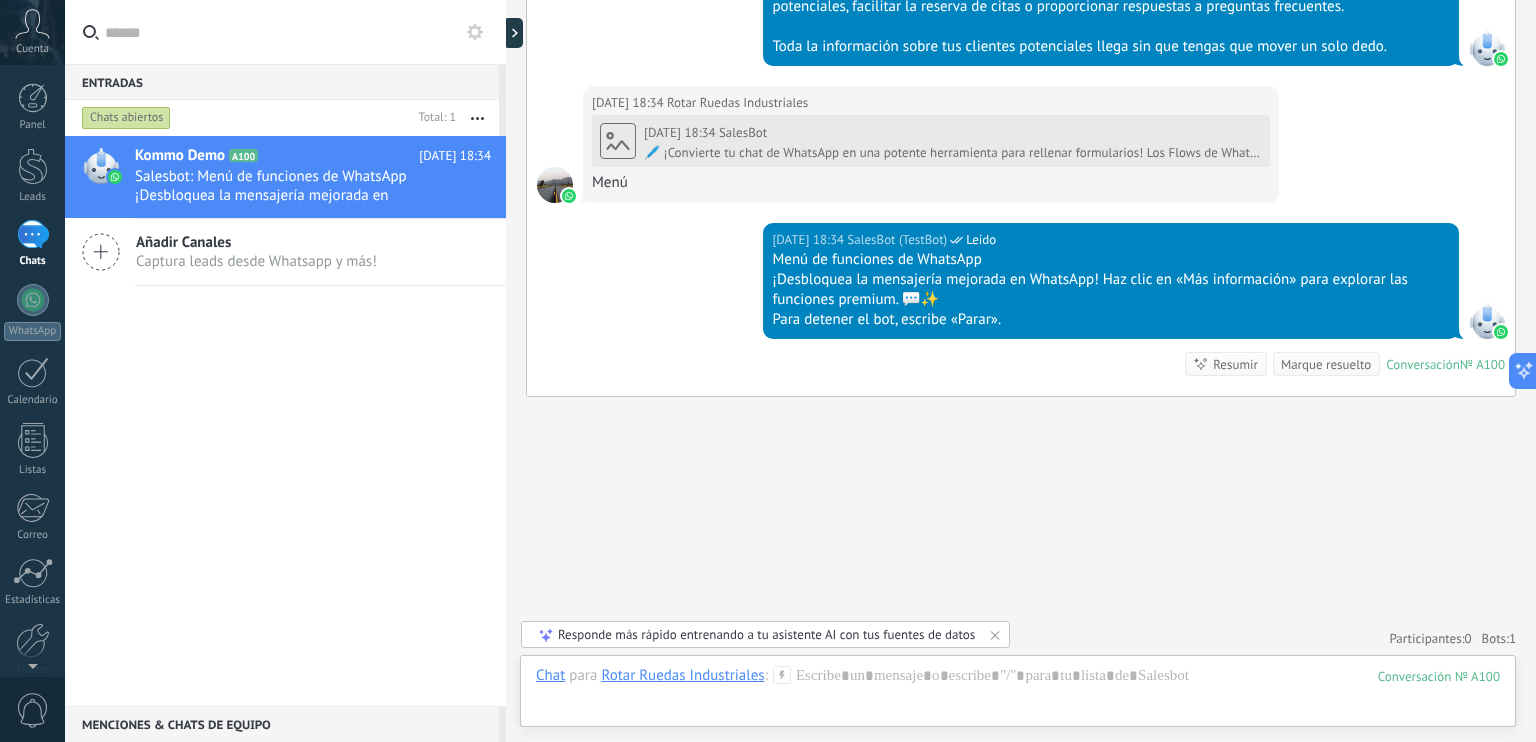 click on "Responde más rápido entrenando a tu asistente AI con tus fuentes de datos" at bounding box center [766, 634] 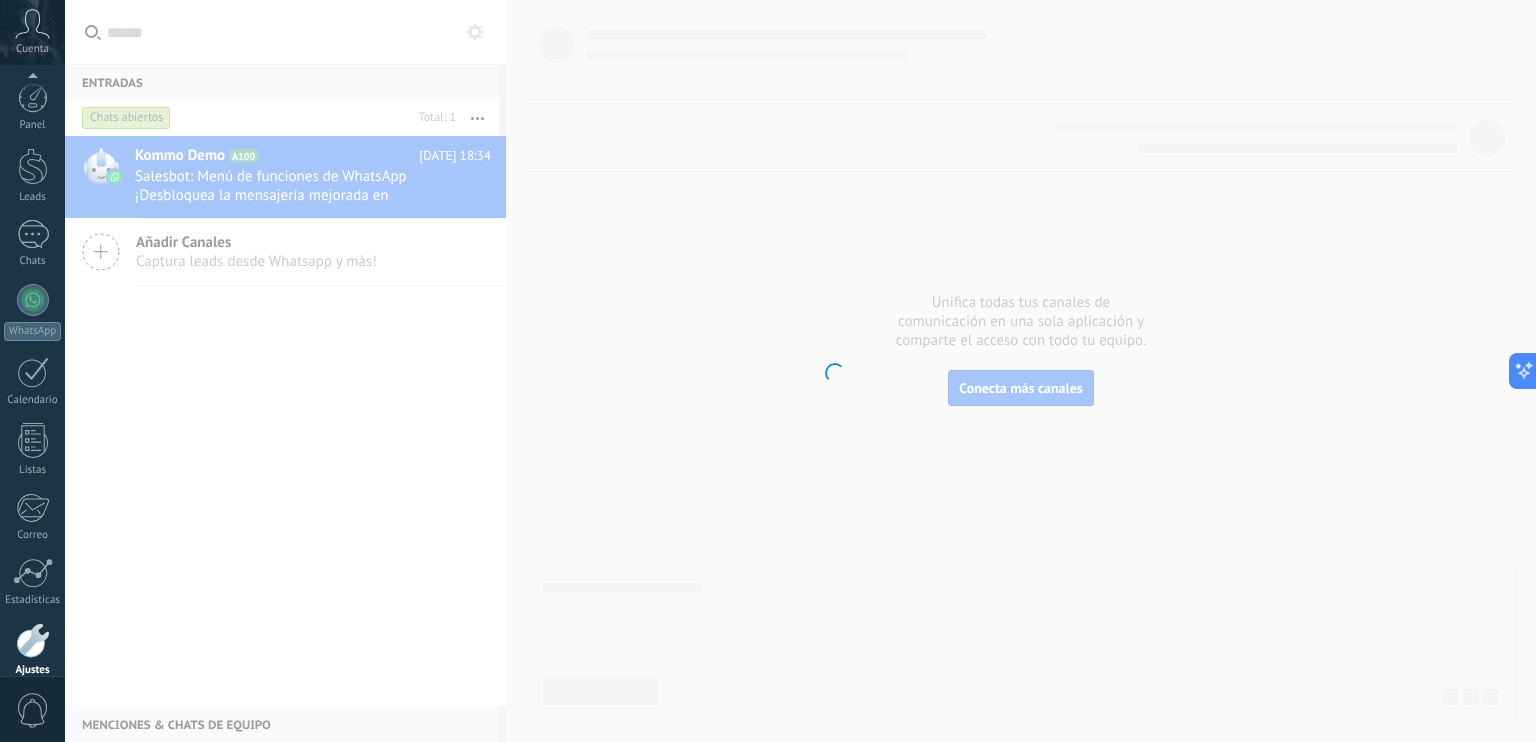 scroll, scrollTop: 88, scrollLeft: 0, axis: vertical 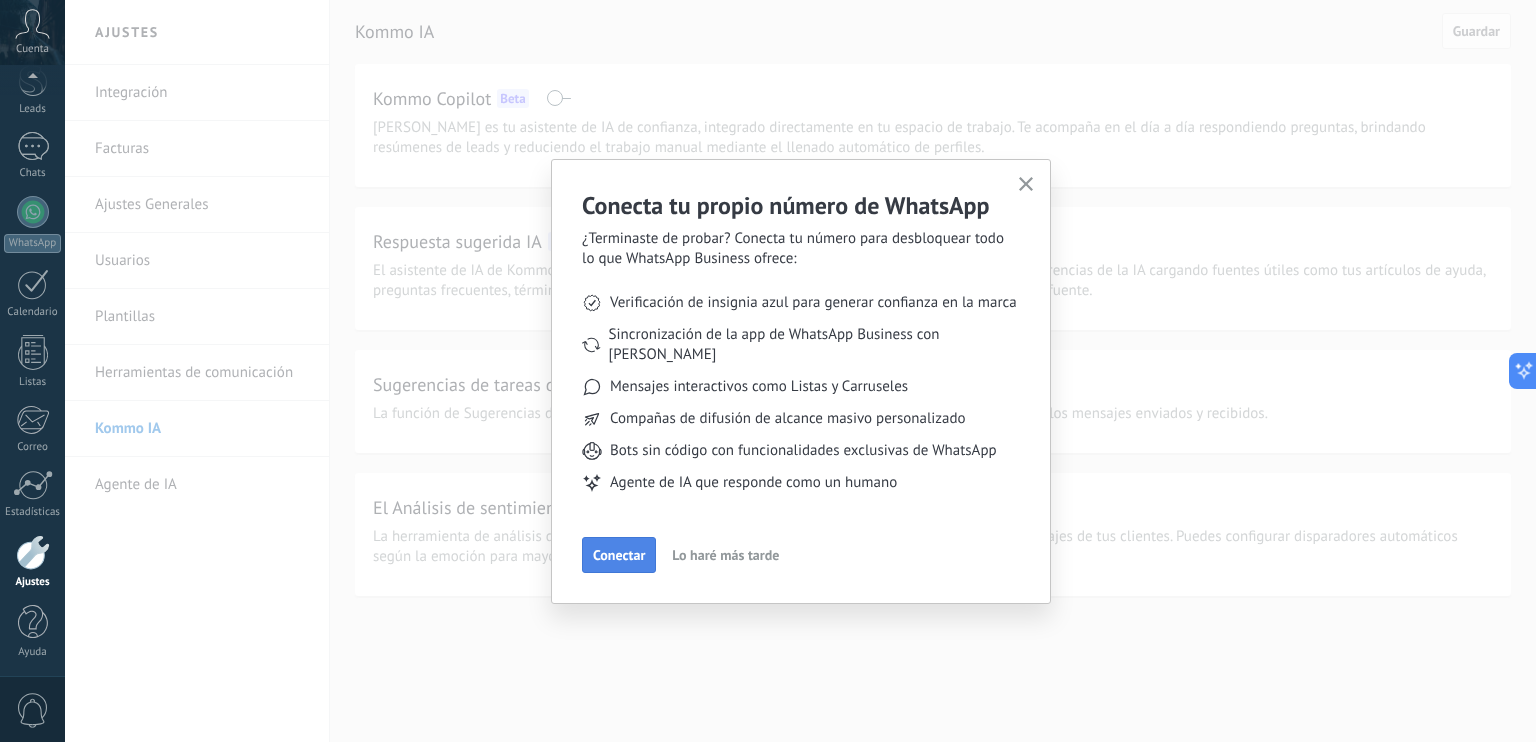 click on "Conectar" at bounding box center [619, 555] 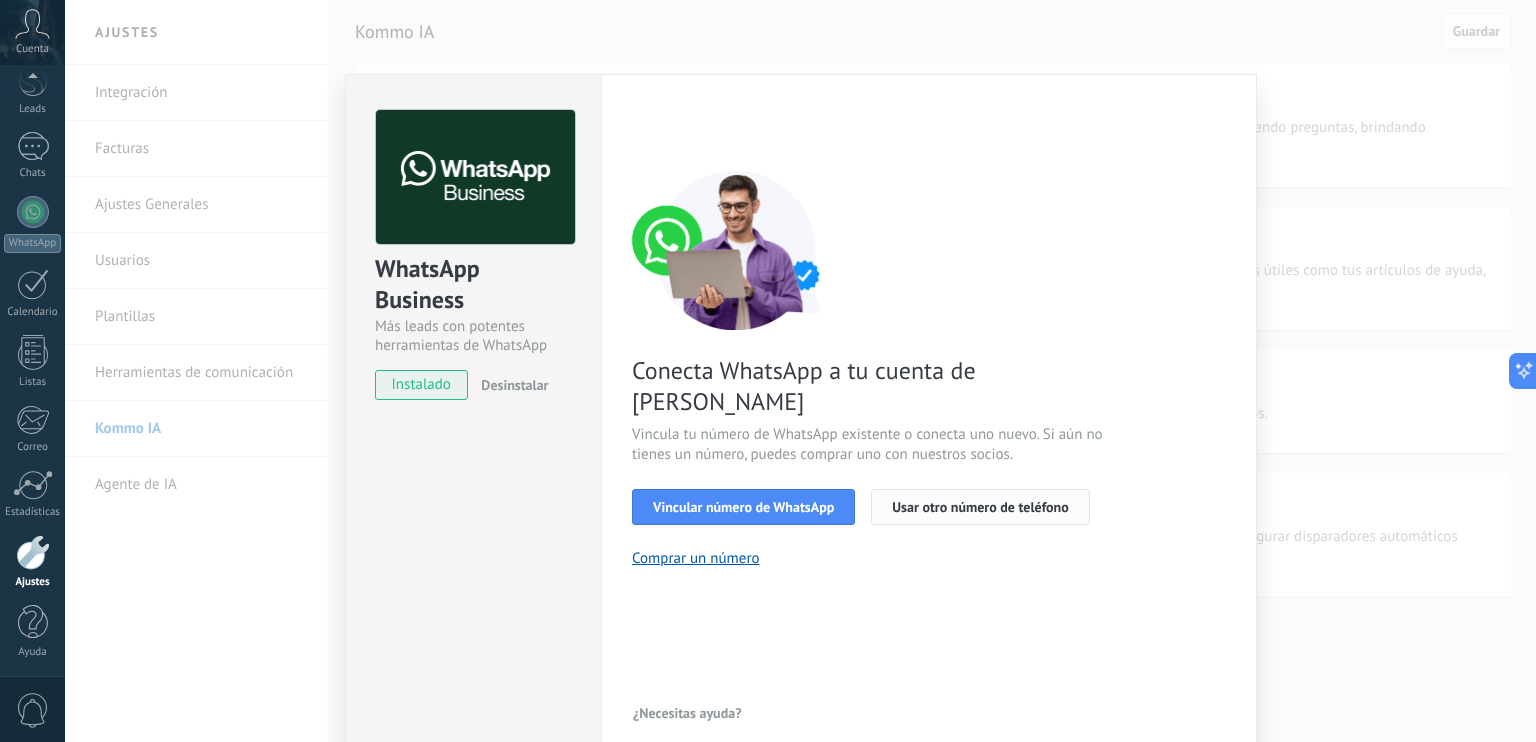 click on "Usar otro número de teléfono" at bounding box center [980, 507] 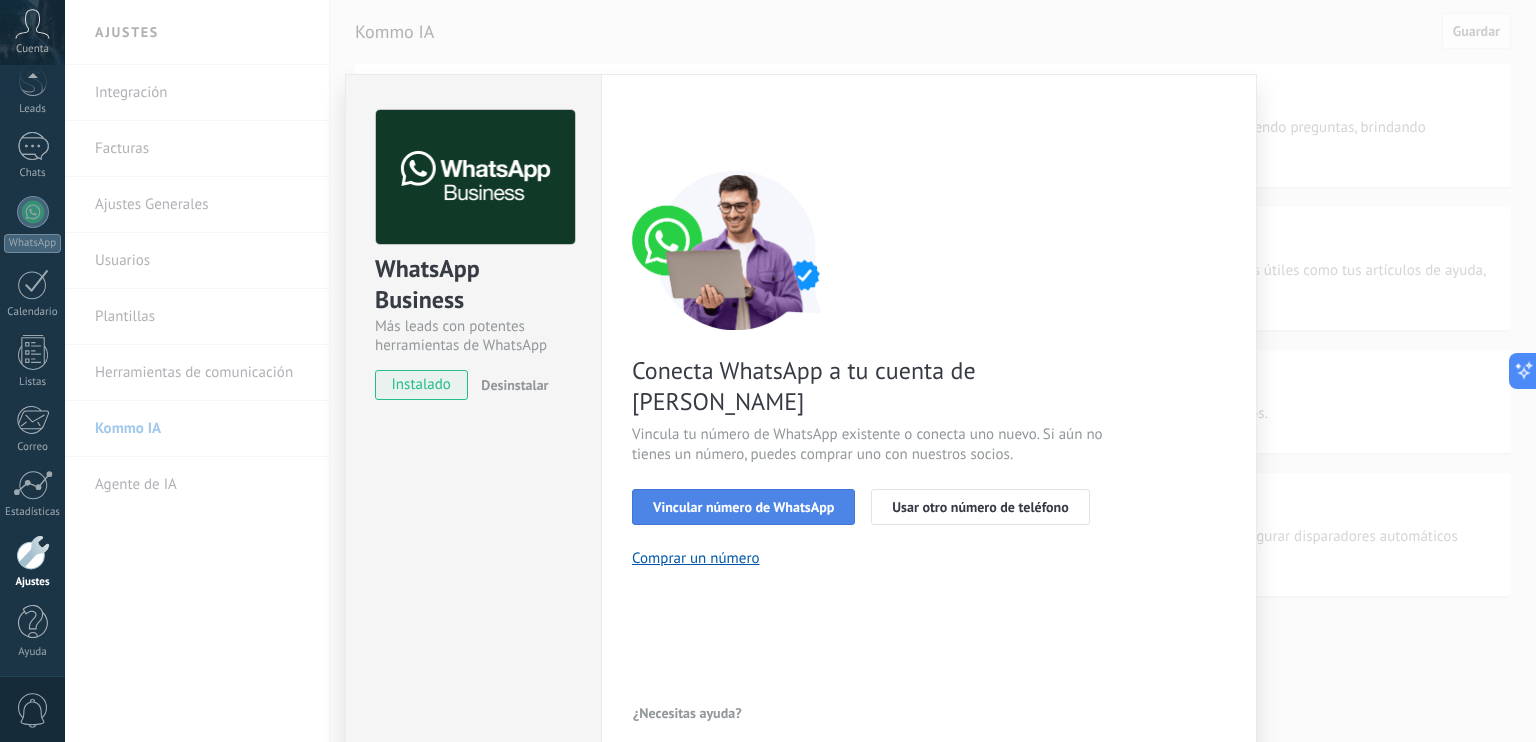 click on "Vincular número de WhatsApp" at bounding box center (743, 507) 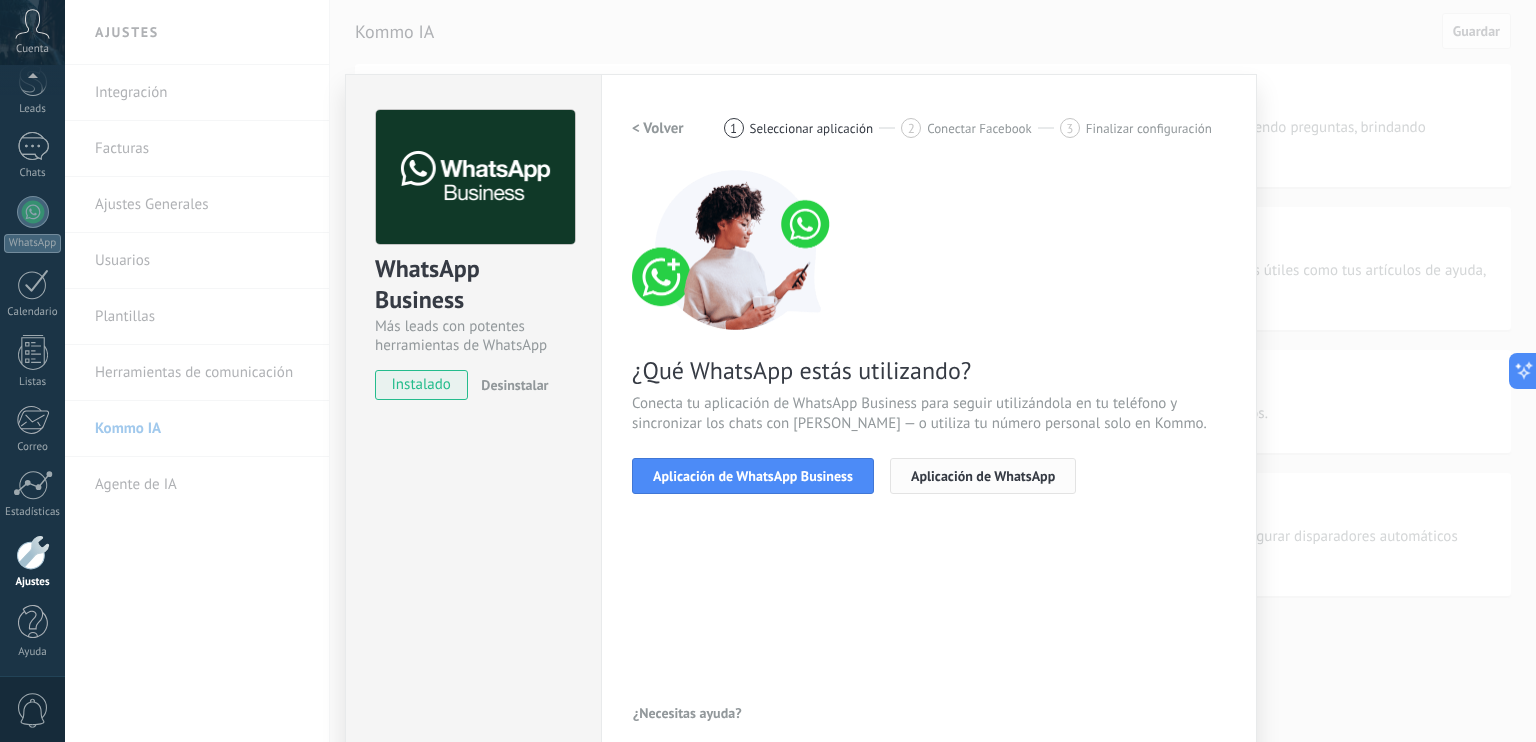 click on "Aplicación de WhatsApp" at bounding box center [983, 476] 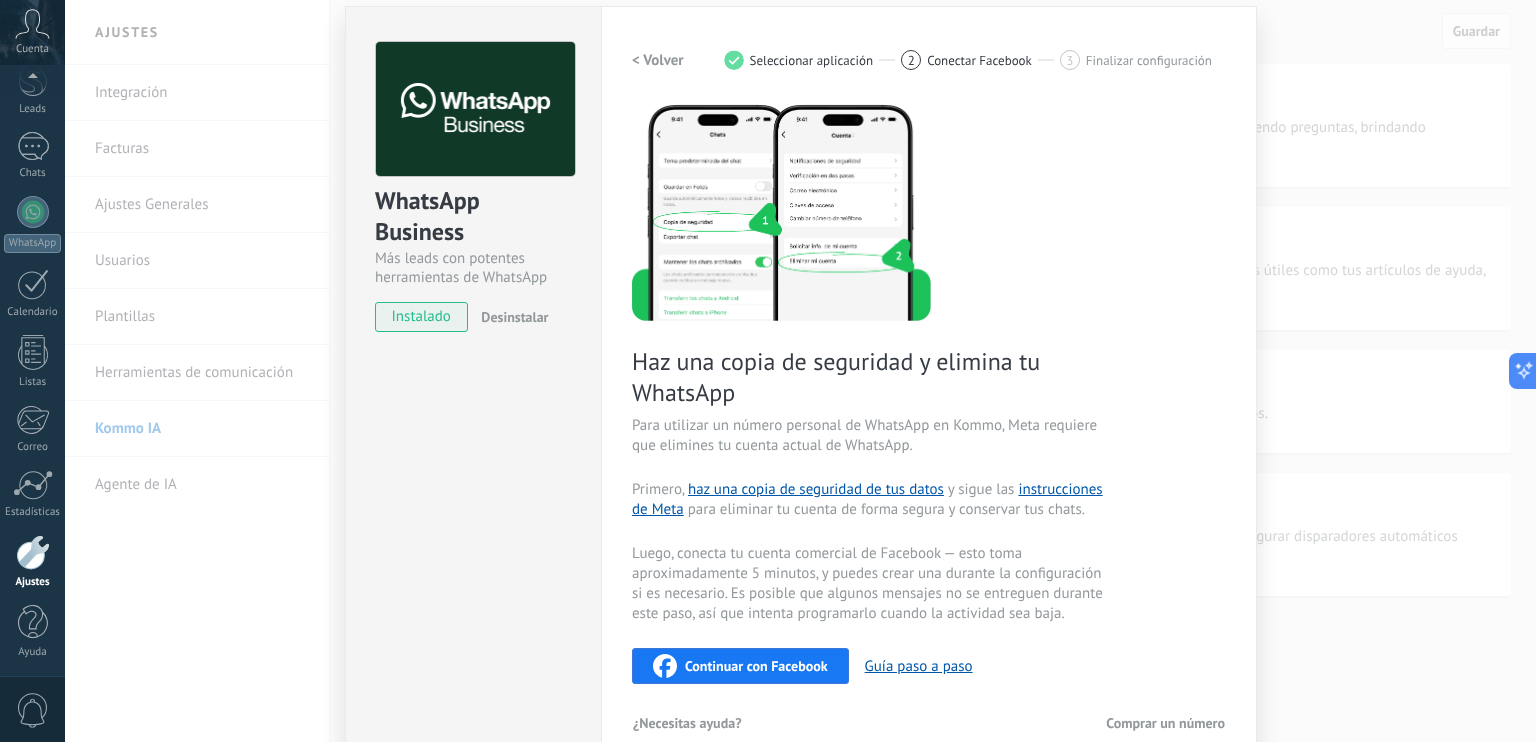 scroll, scrollTop: 99, scrollLeft: 0, axis: vertical 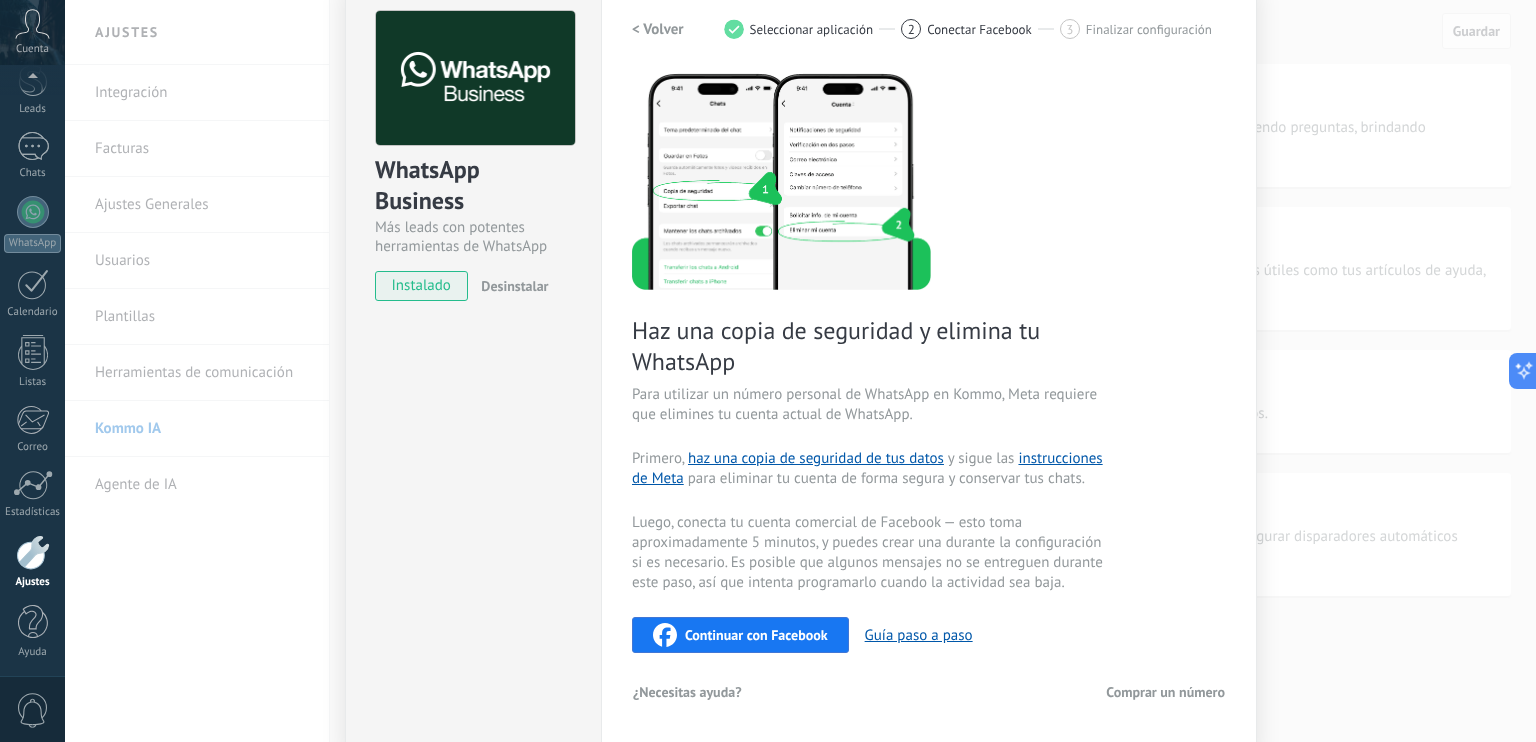 click on "< Volver" at bounding box center (658, 29) 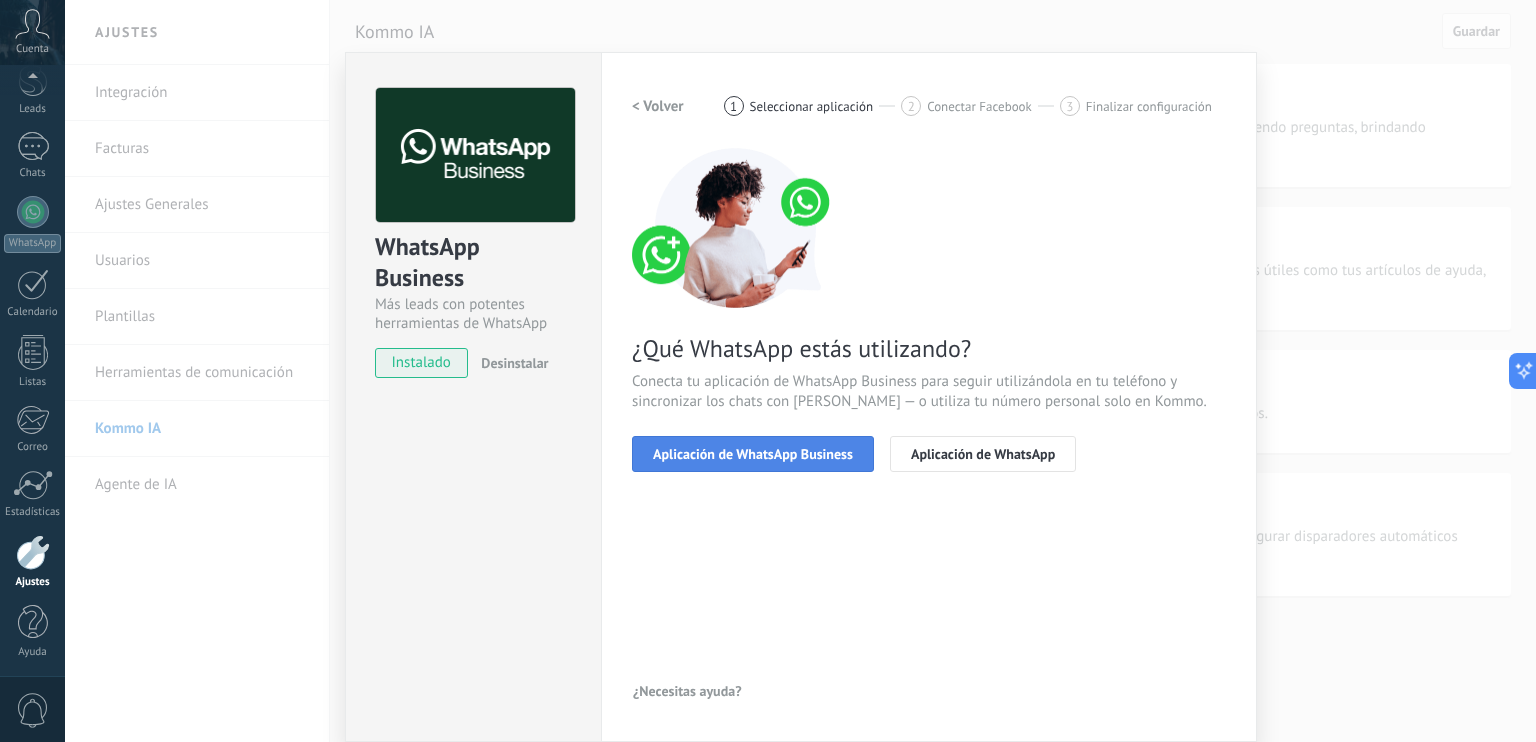 click on "Aplicación de WhatsApp Business" at bounding box center [753, 454] 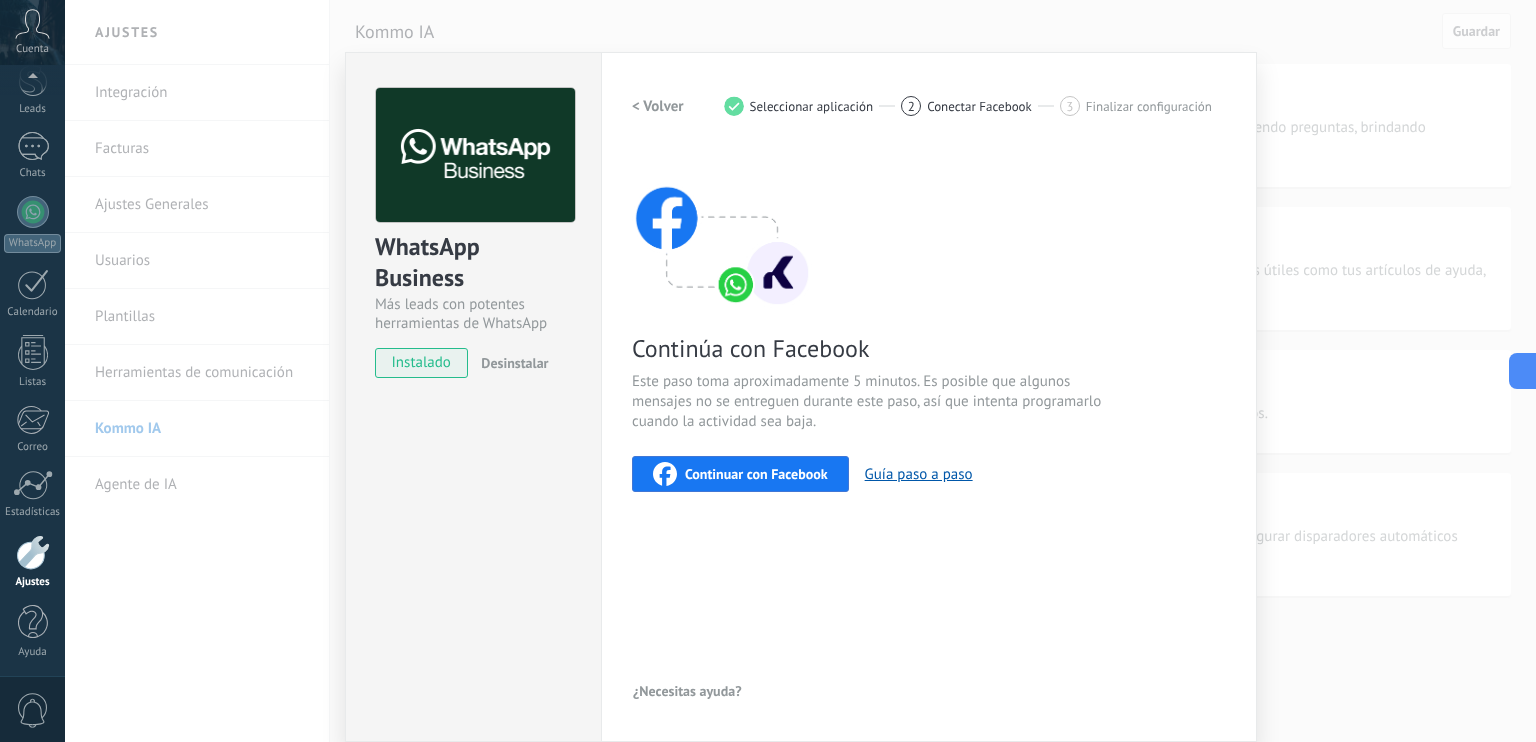 click on "Continuar con Facebook" at bounding box center [756, 474] 